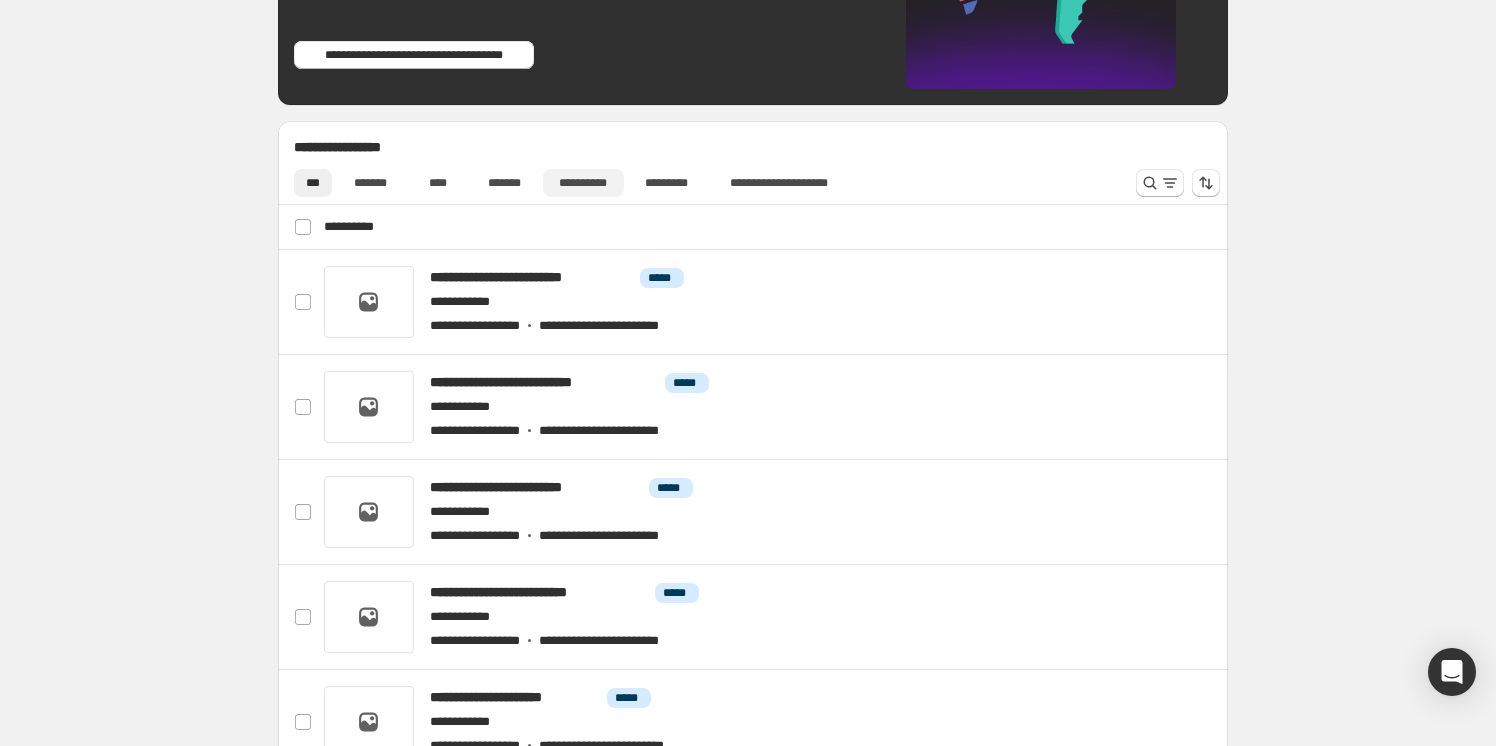 scroll, scrollTop: 818, scrollLeft: 0, axis: vertical 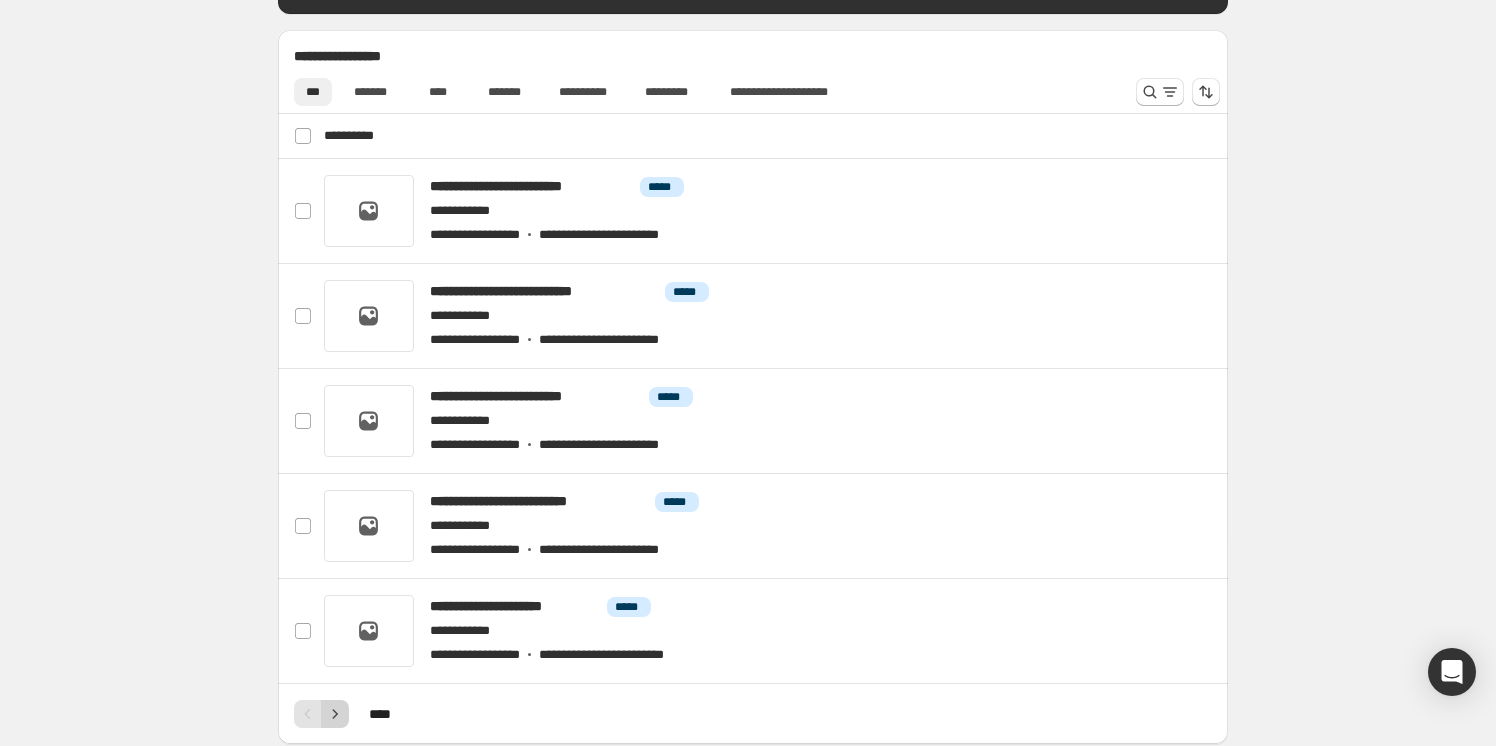 click 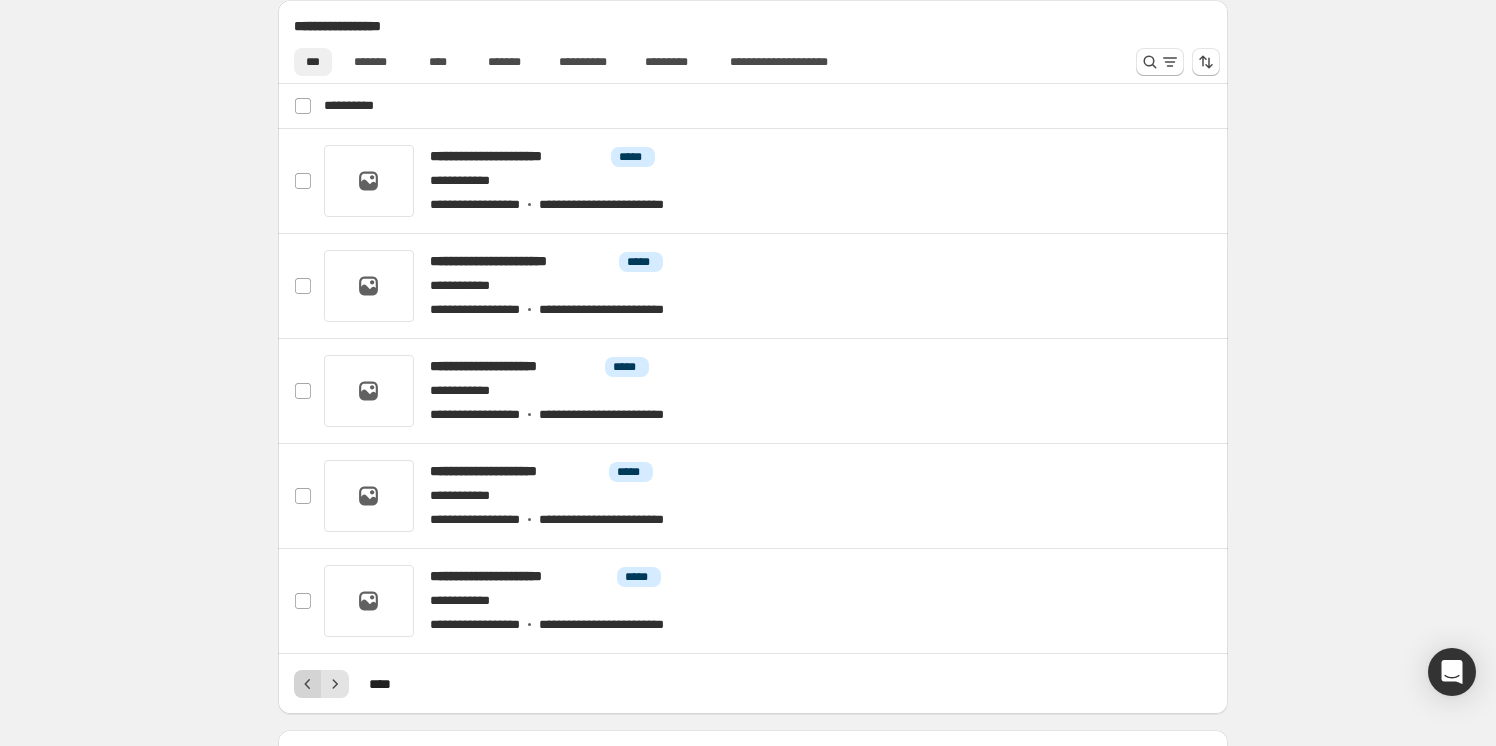 click 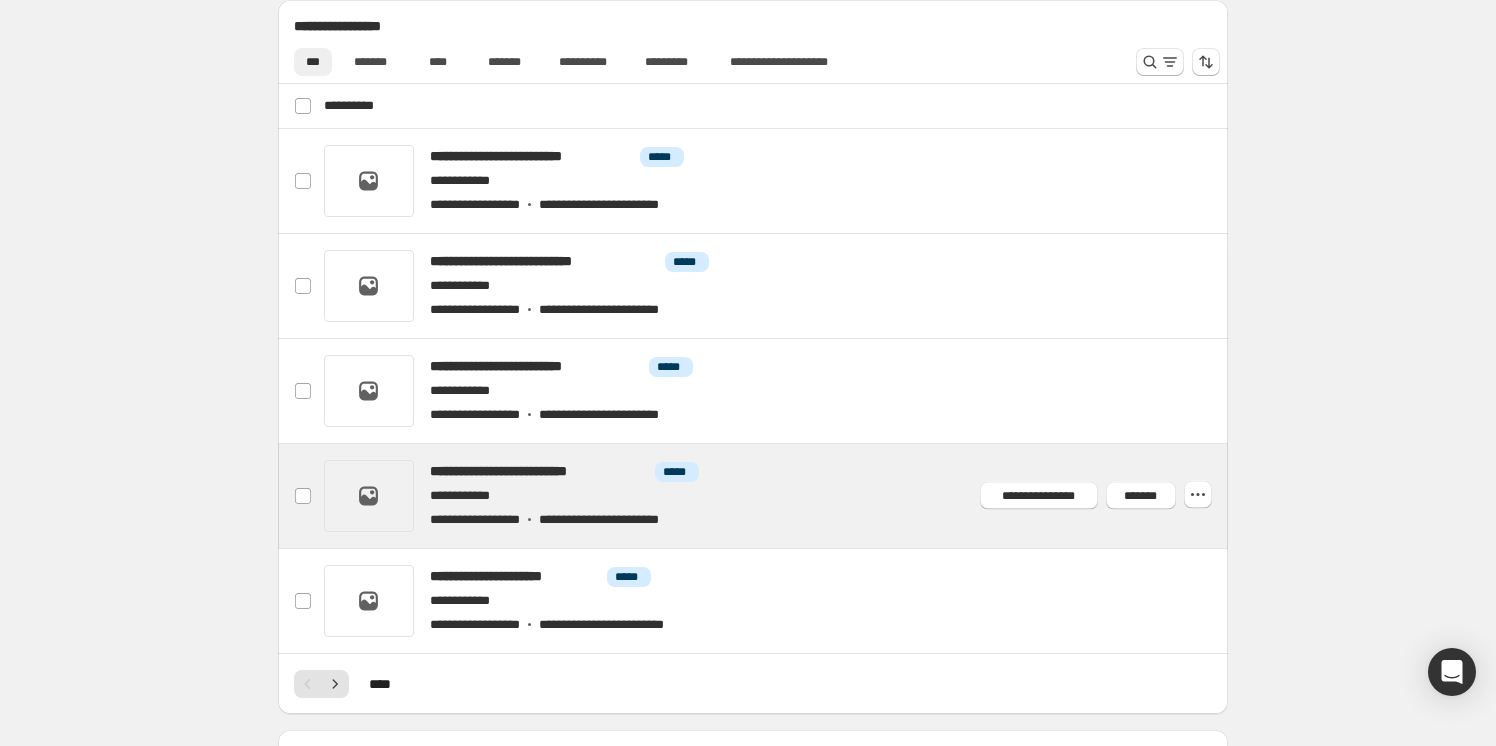 click at bounding box center (776, 496) 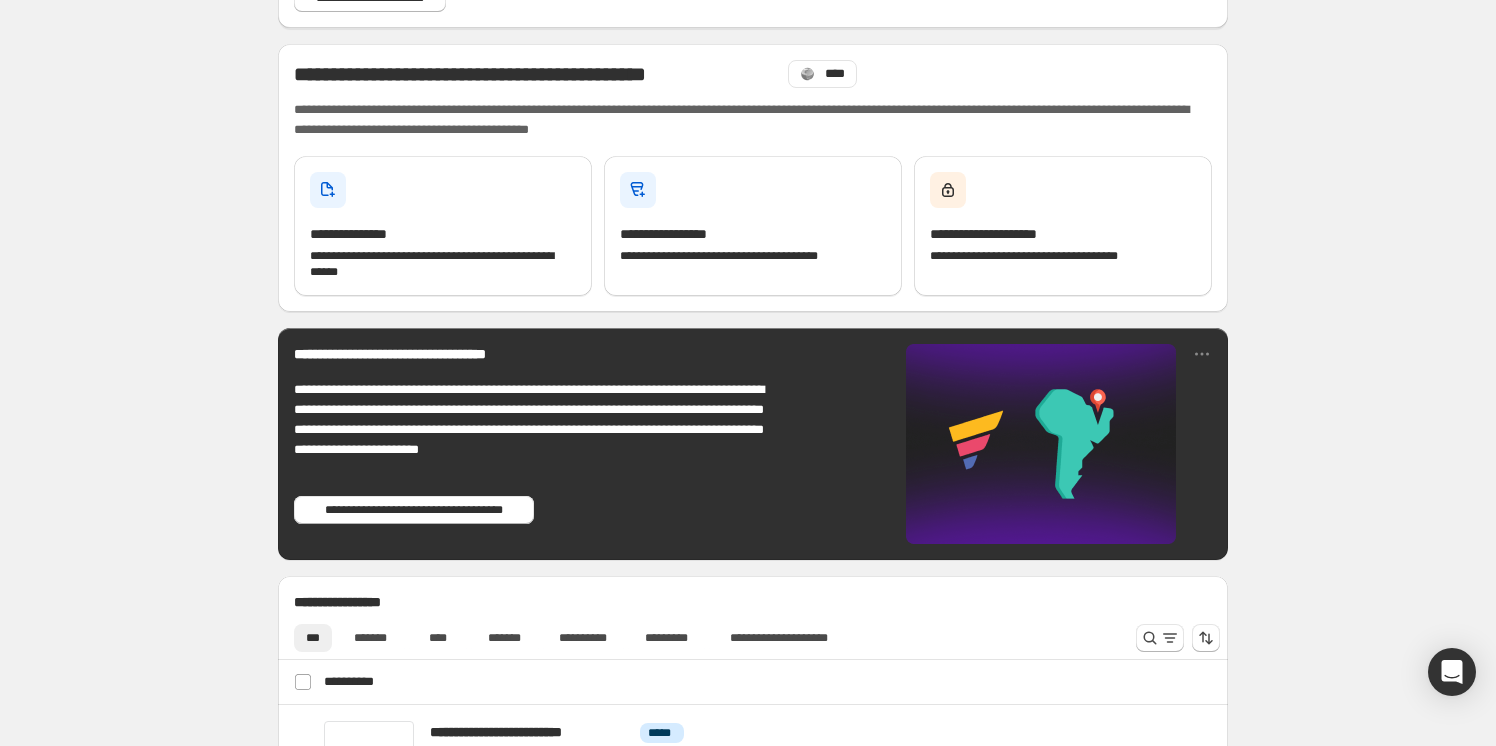 scroll, scrollTop: 412, scrollLeft: 0, axis: vertical 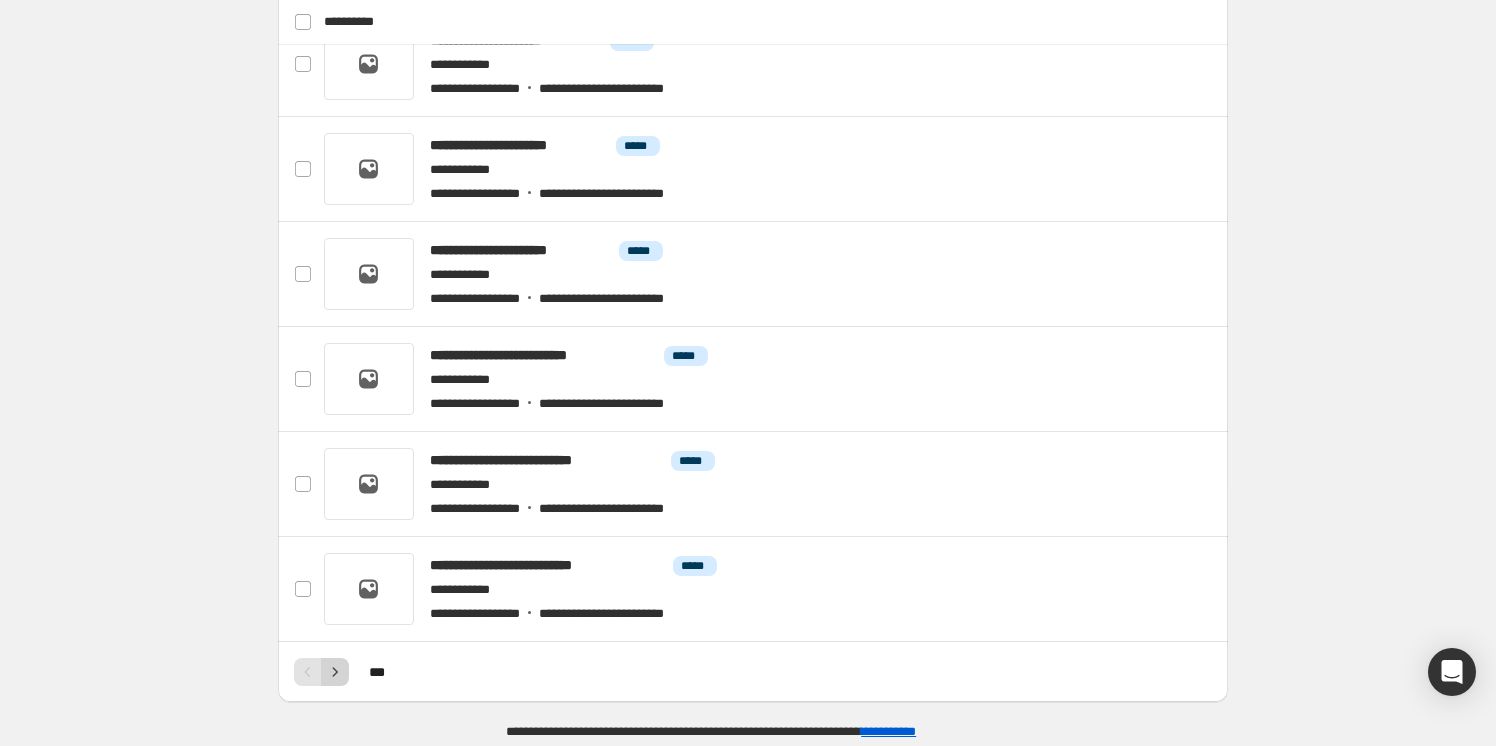 click at bounding box center (335, 672) 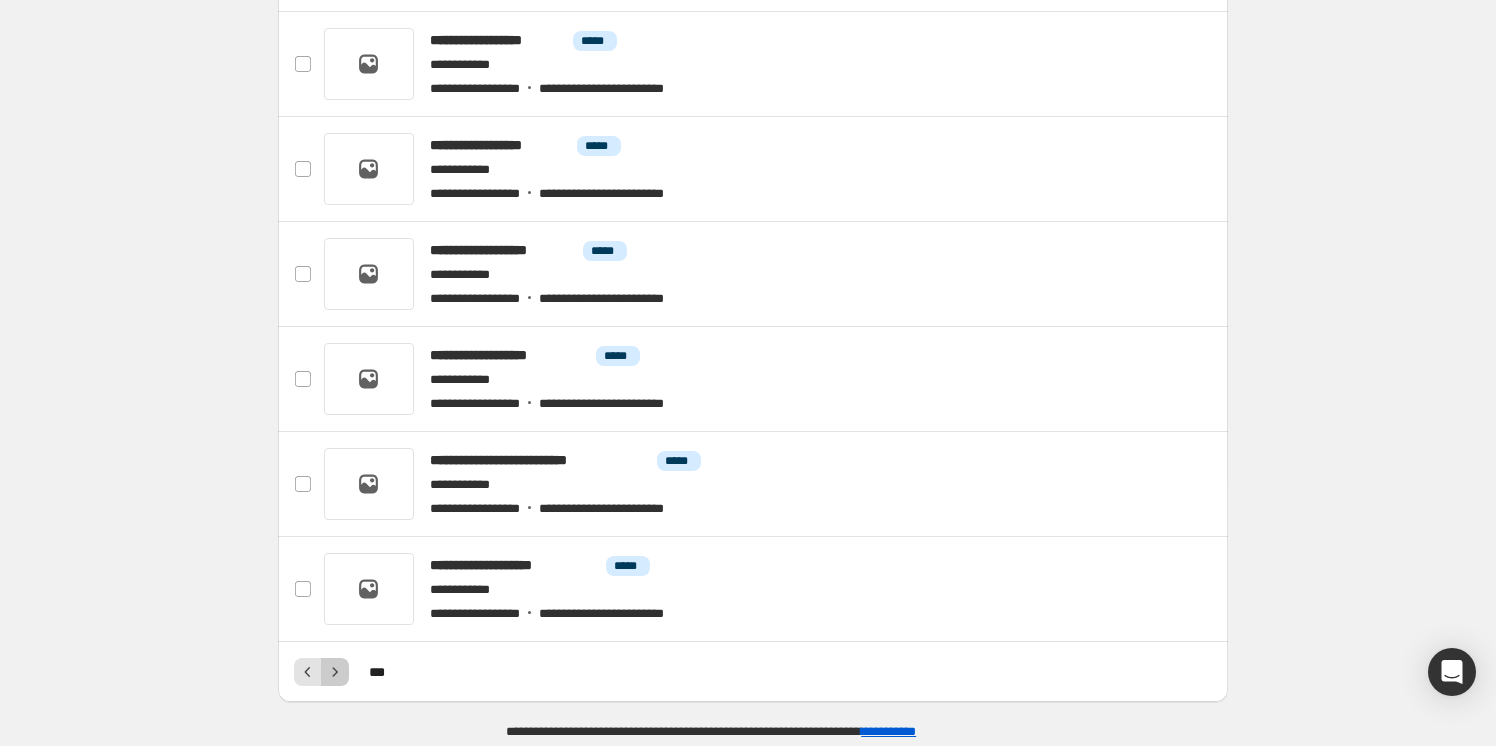 click at bounding box center (335, 672) 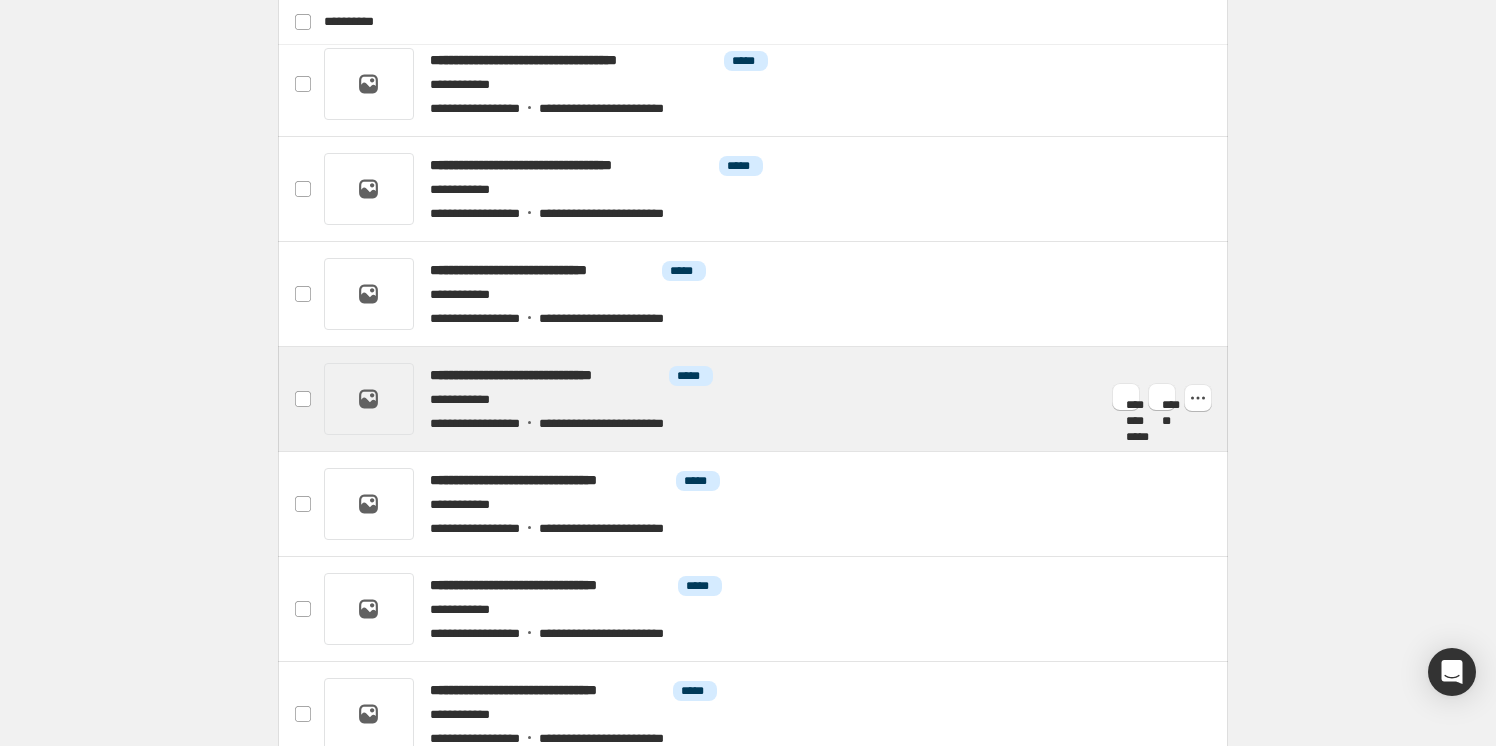 scroll, scrollTop: 1294, scrollLeft: 0, axis: vertical 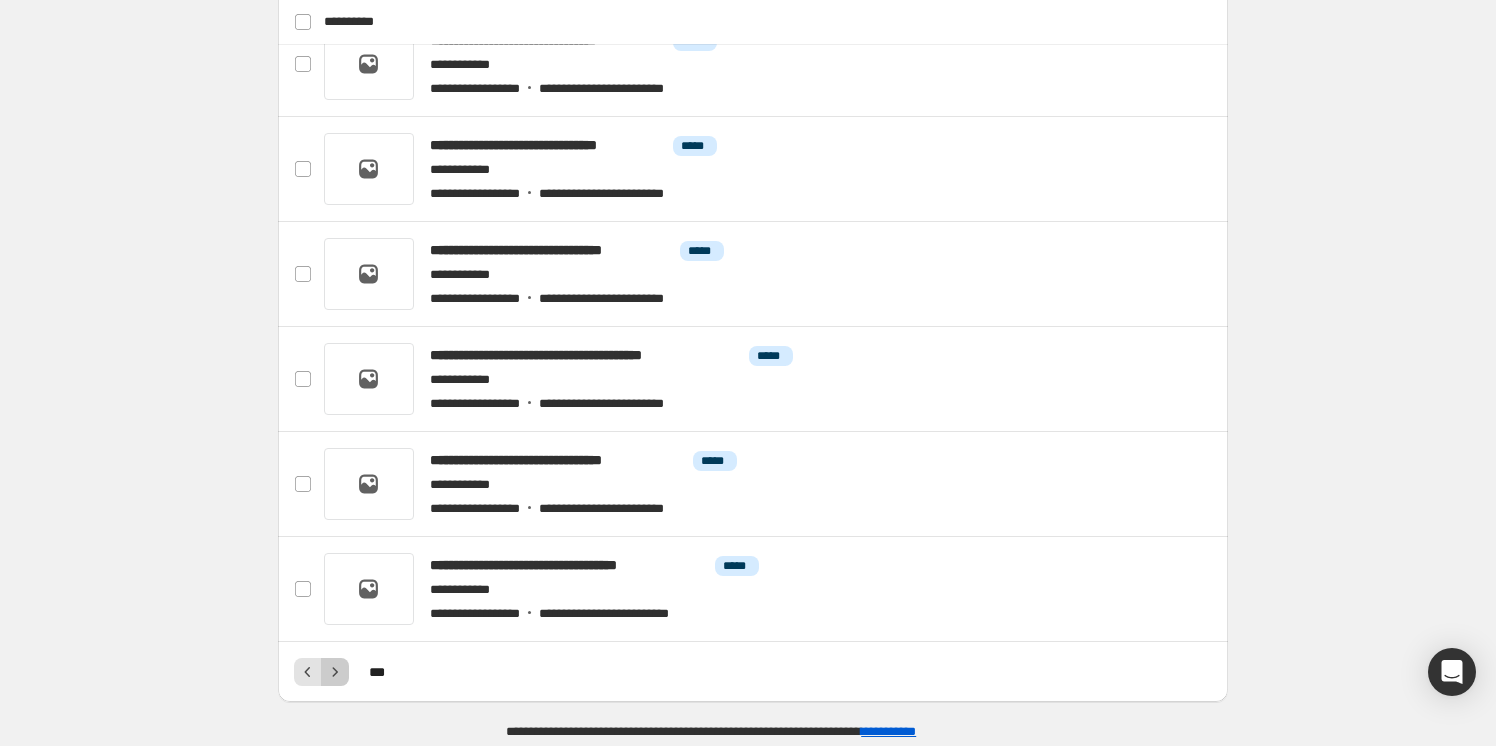 click 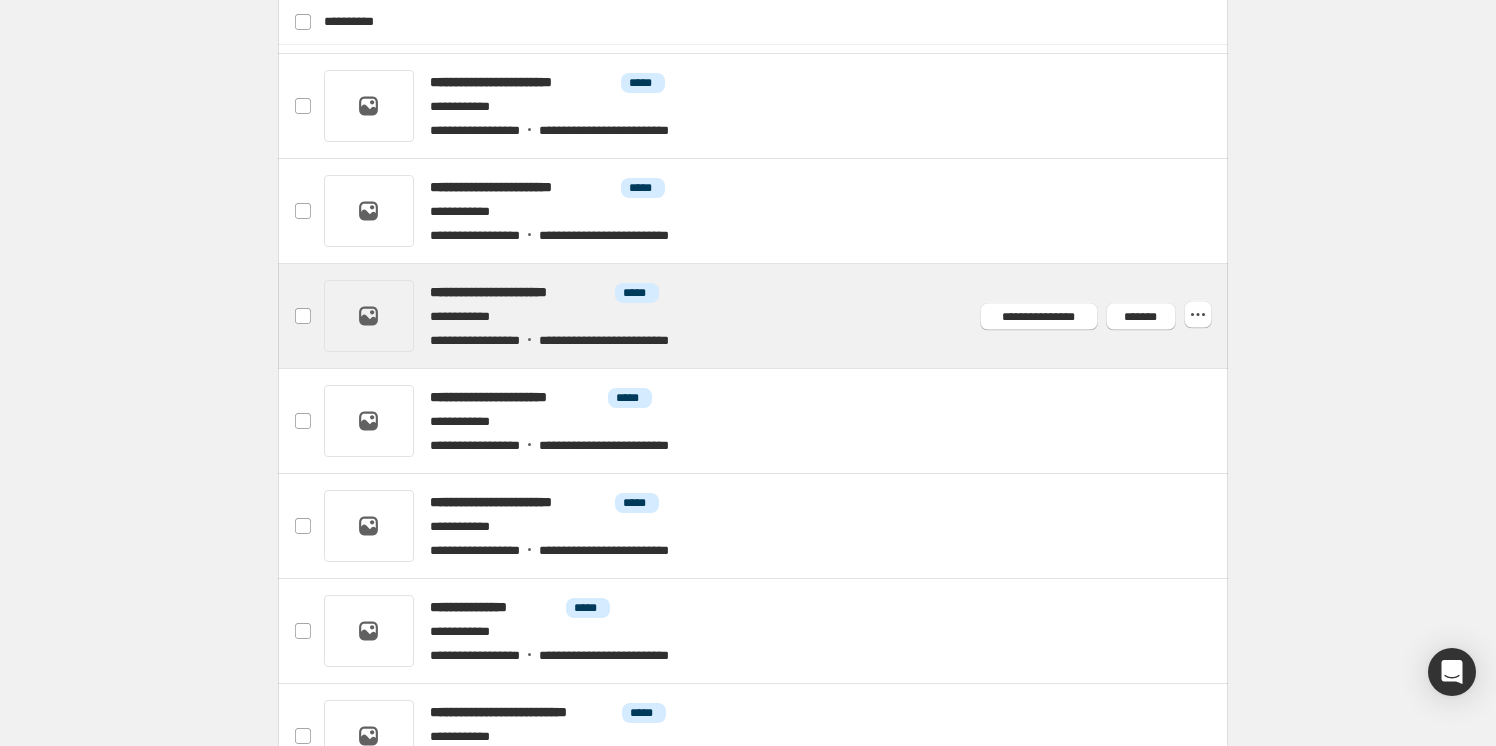 scroll, scrollTop: 1112, scrollLeft: 0, axis: vertical 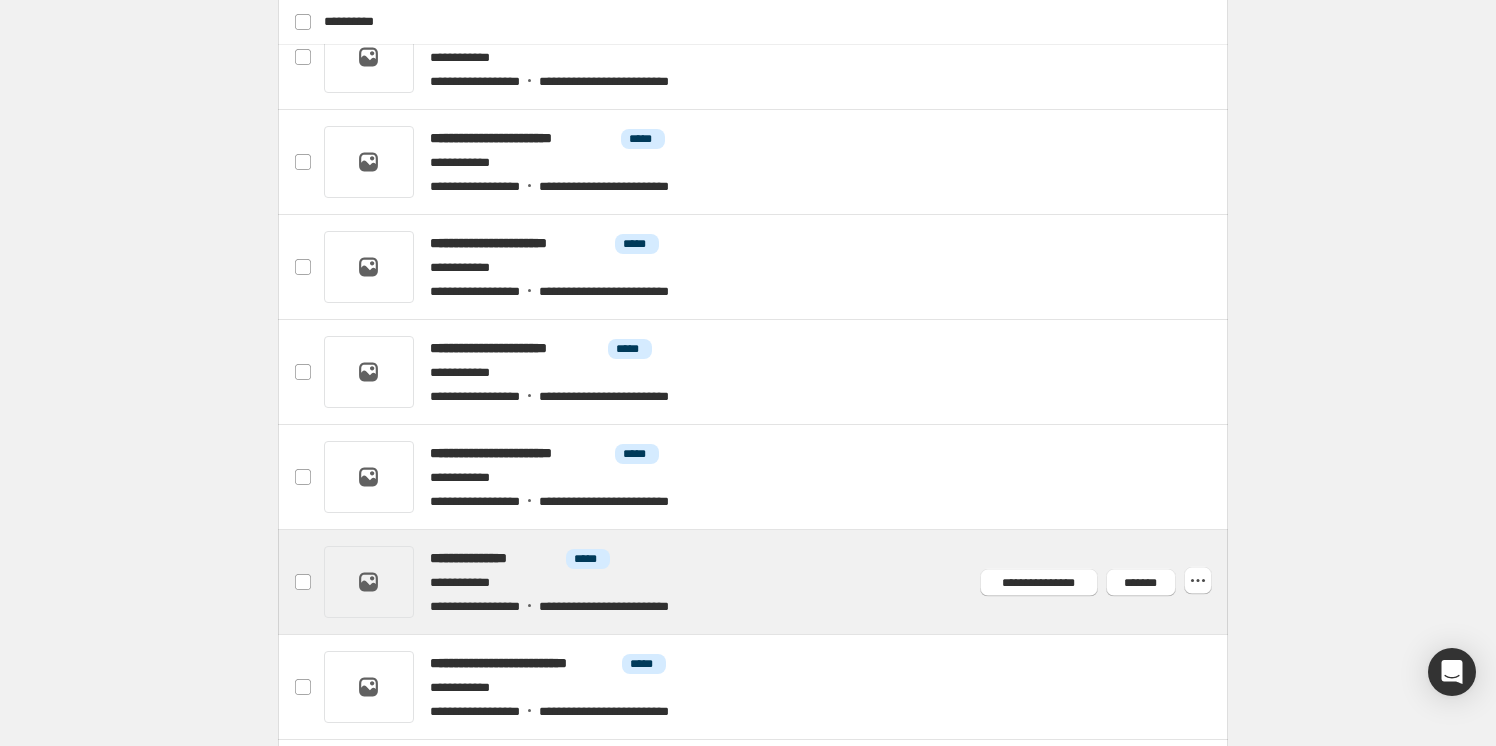 click at bounding box center (776, 582) 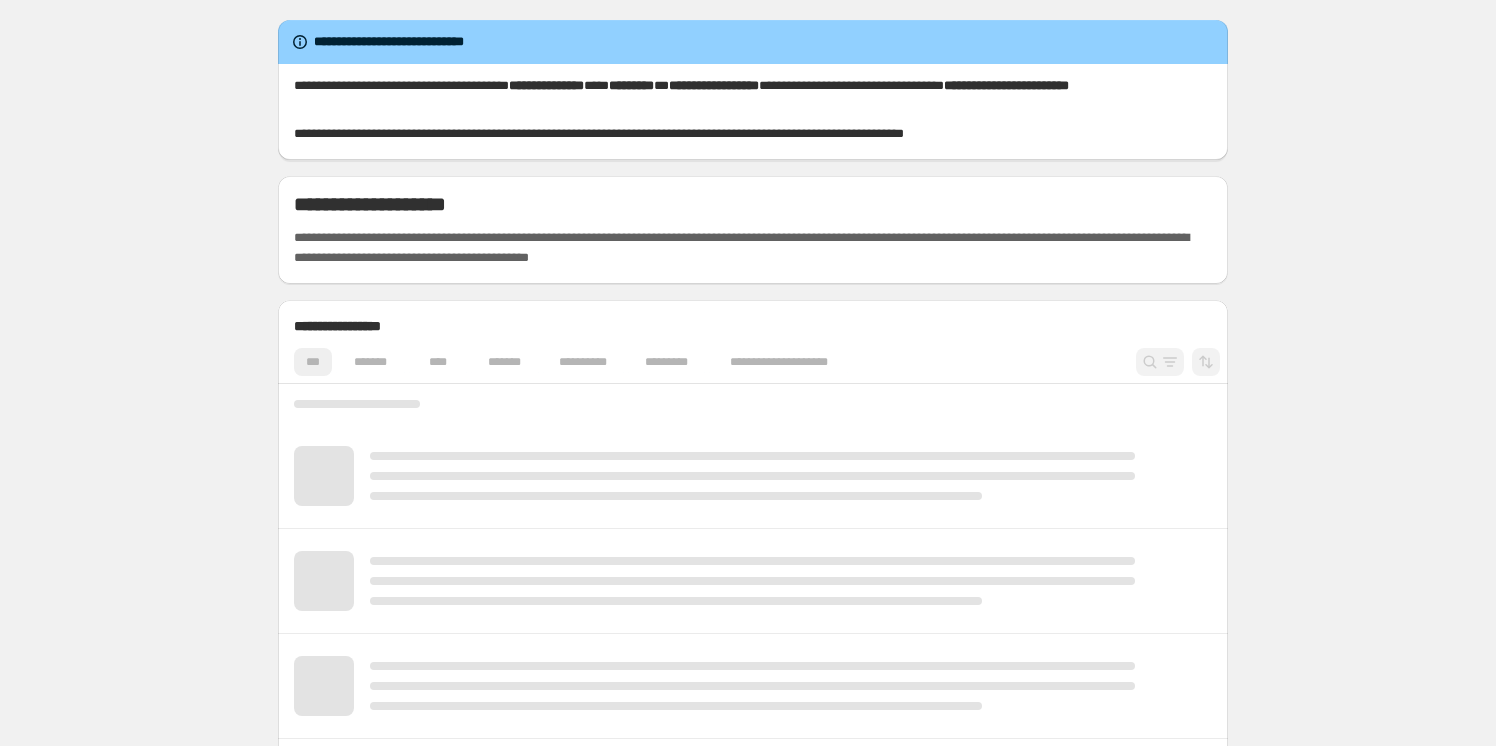 scroll, scrollTop: 0, scrollLeft: 0, axis: both 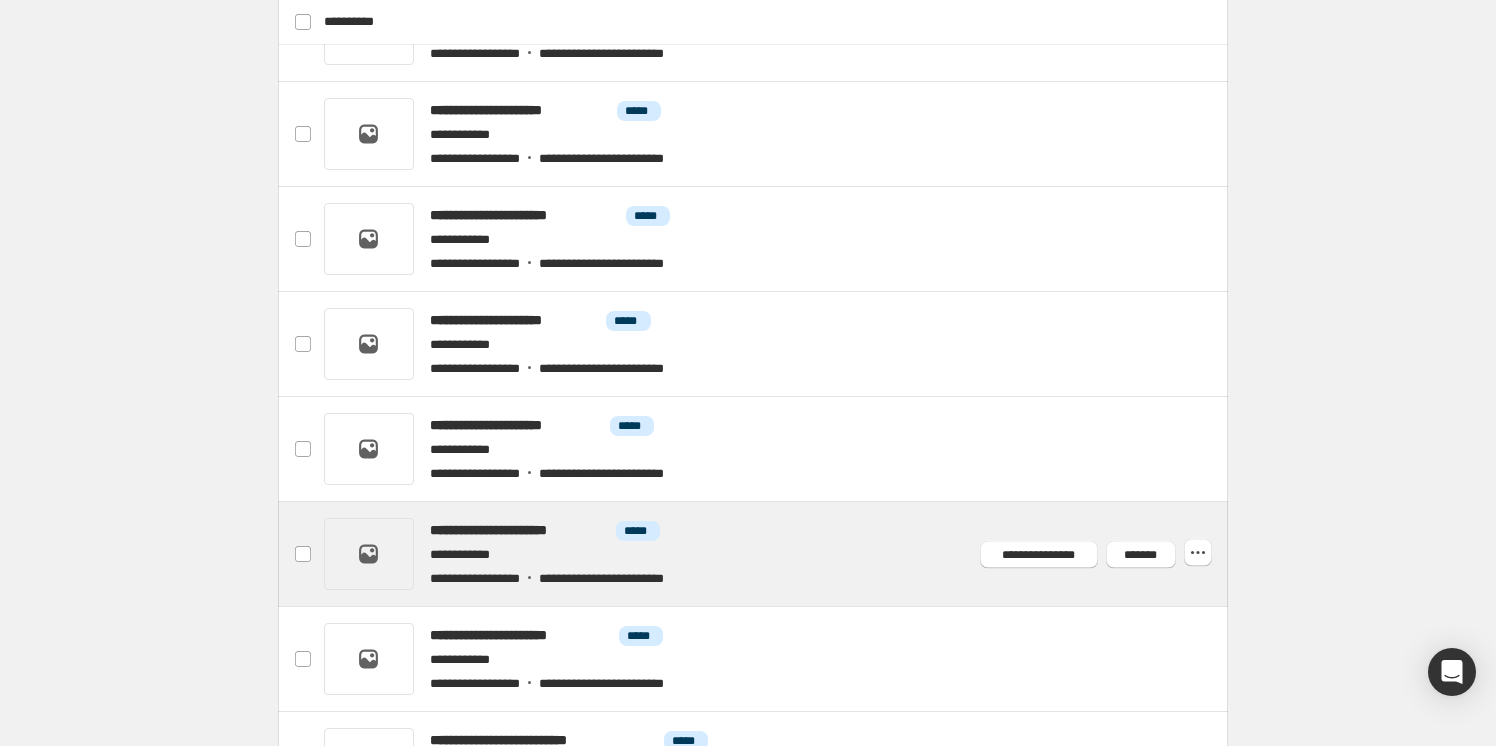 click at bounding box center (776, 554) 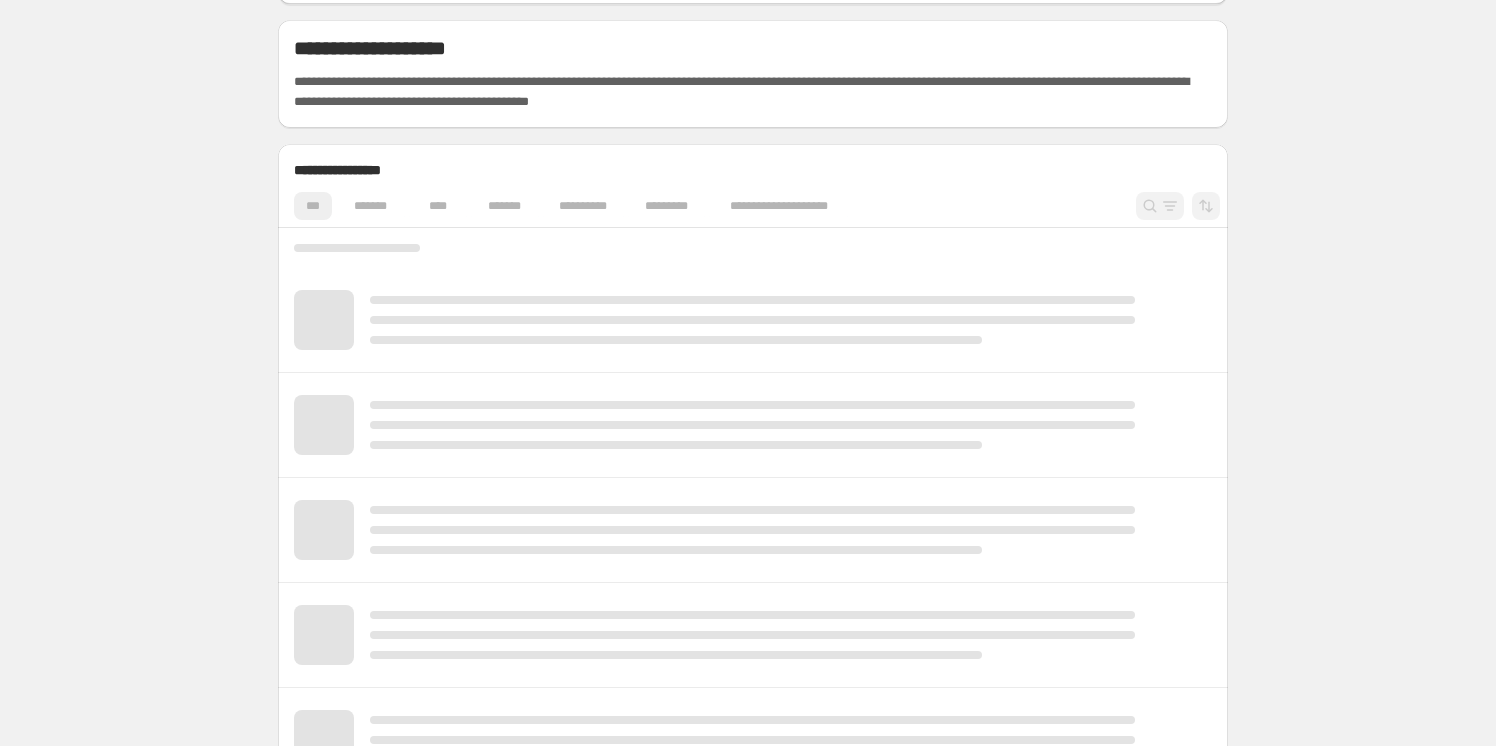 scroll, scrollTop: 181, scrollLeft: 0, axis: vertical 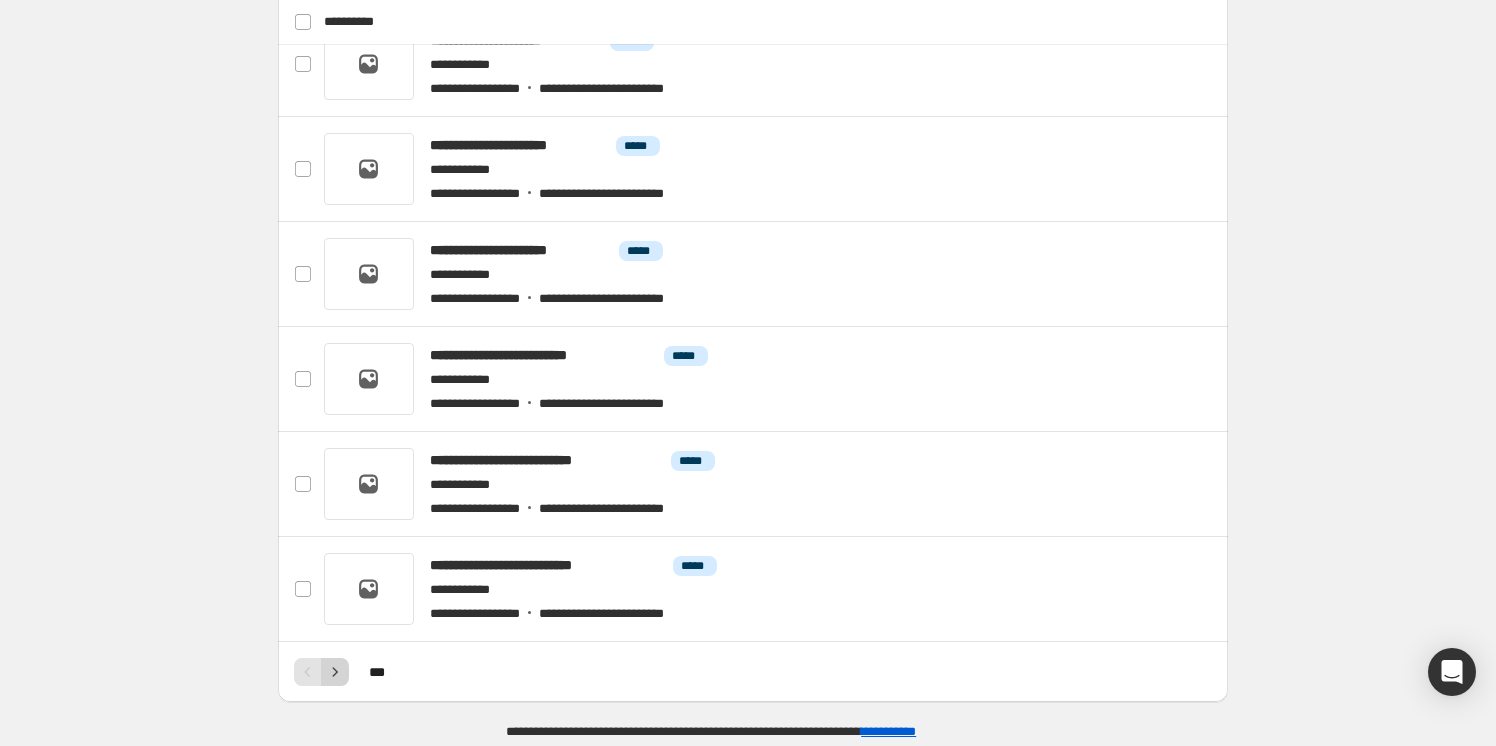click 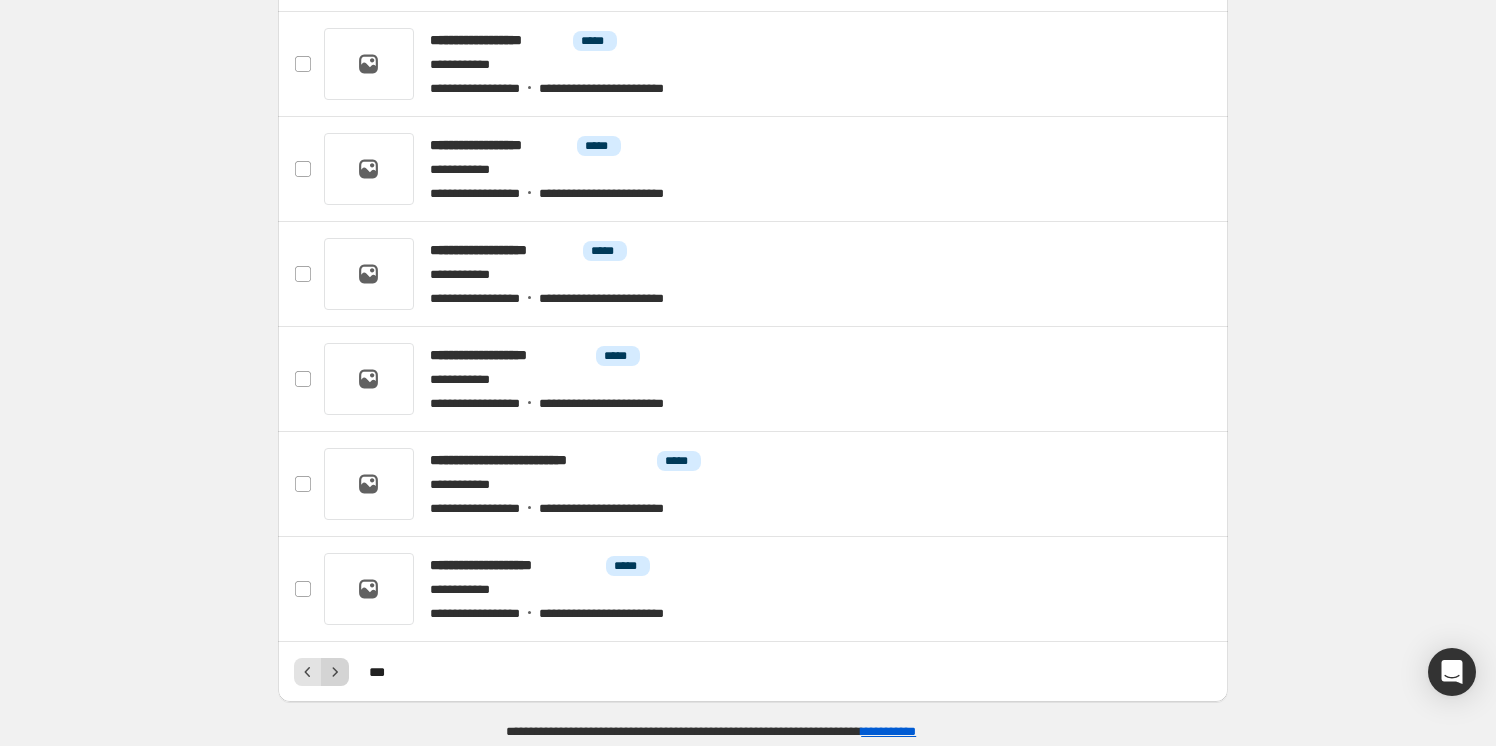 click 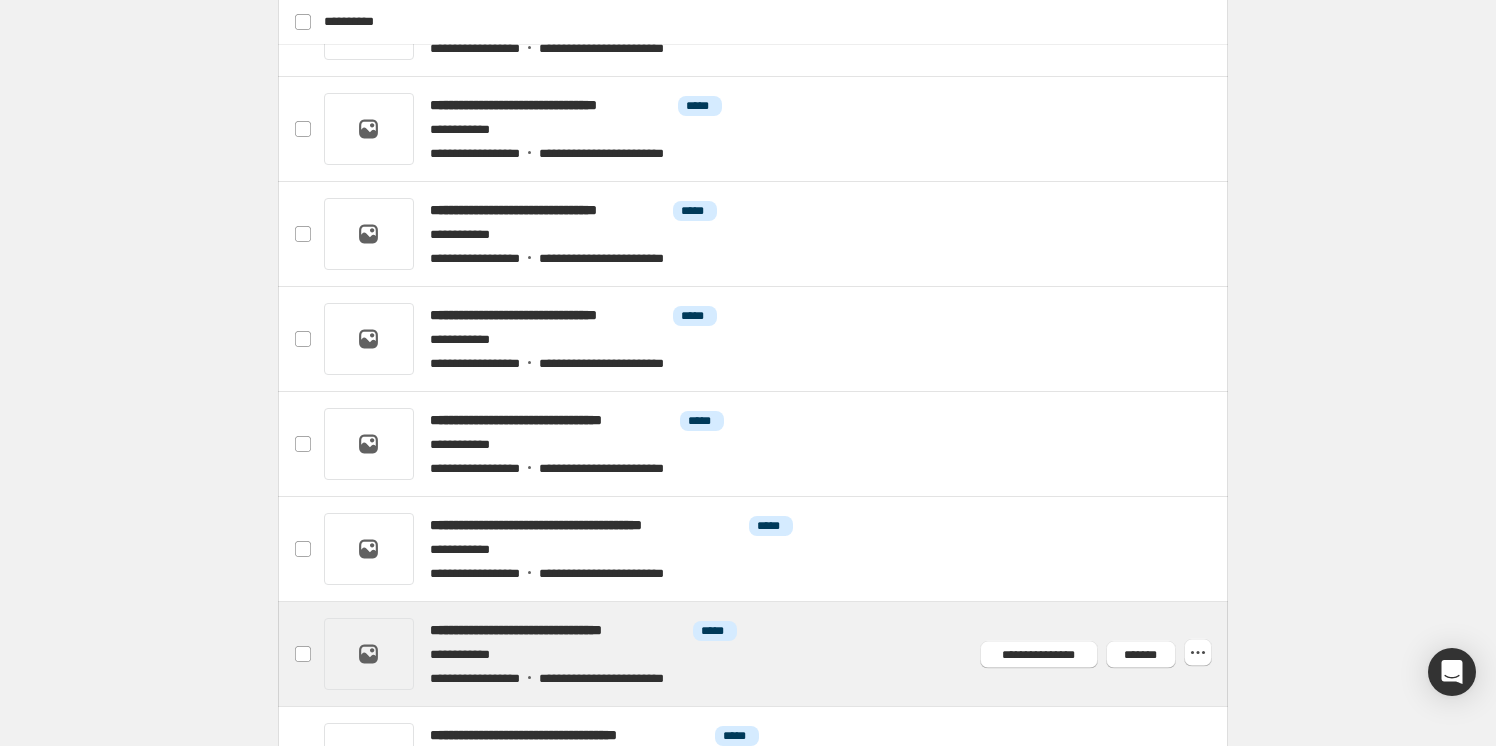 scroll, scrollTop: 1658, scrollLeft: 0, axis: vertical 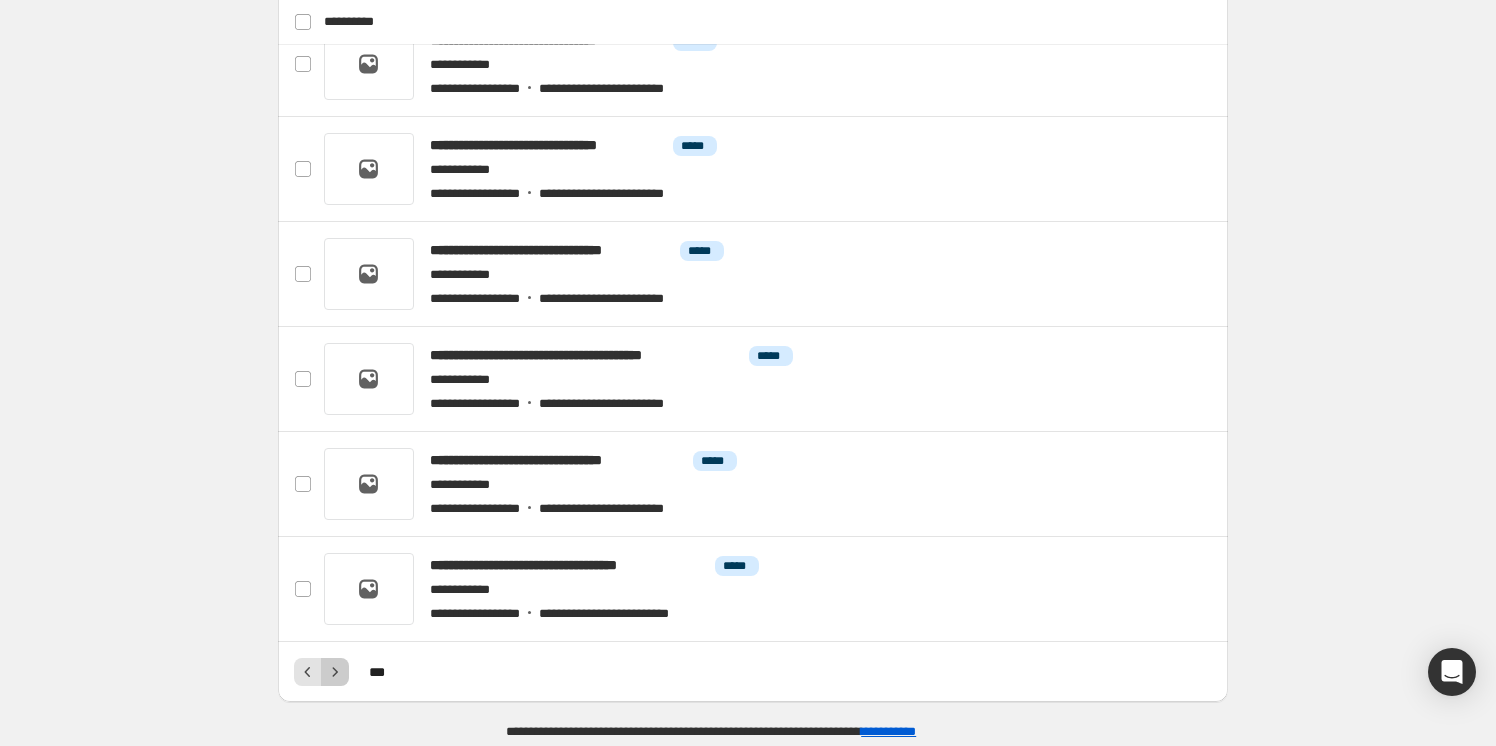 click at bounding box center (335, 672) 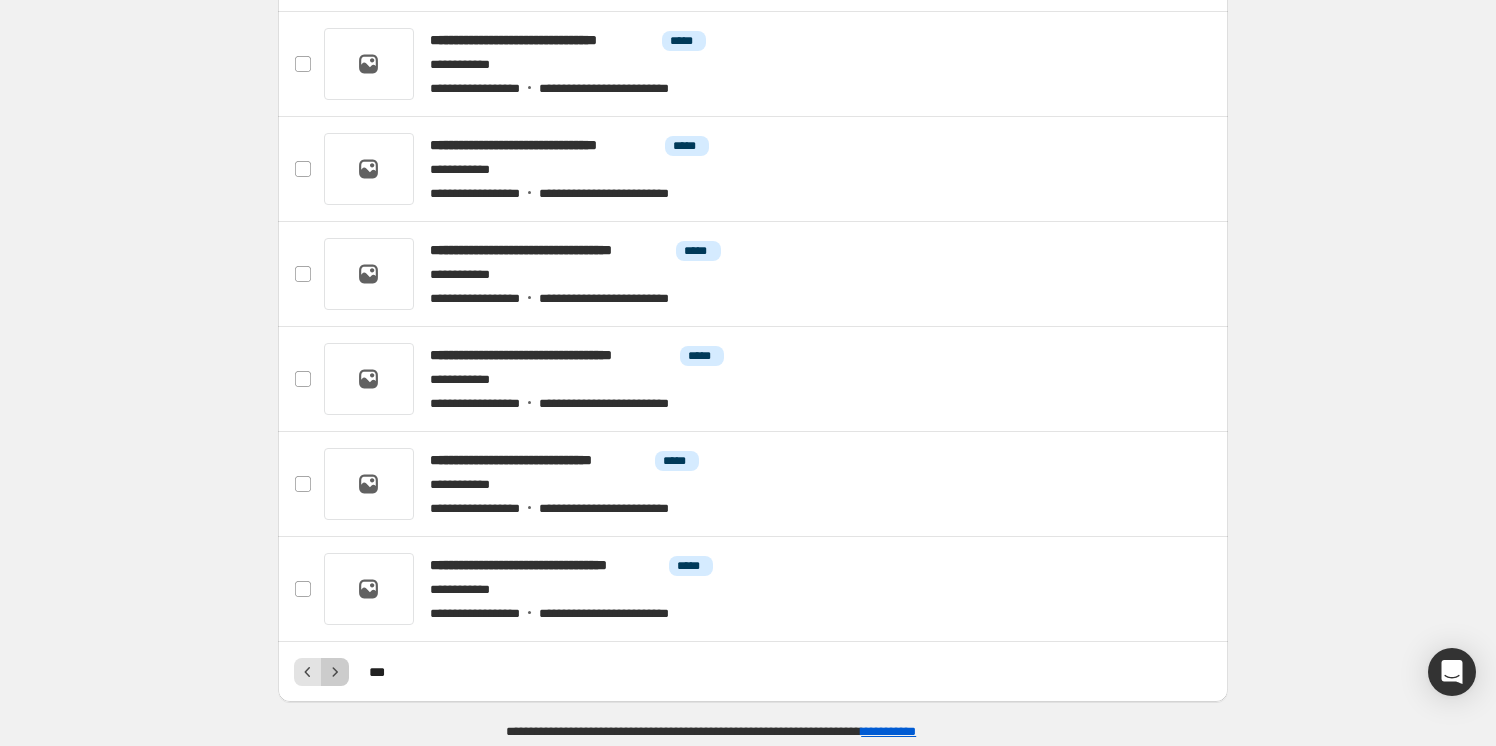 click 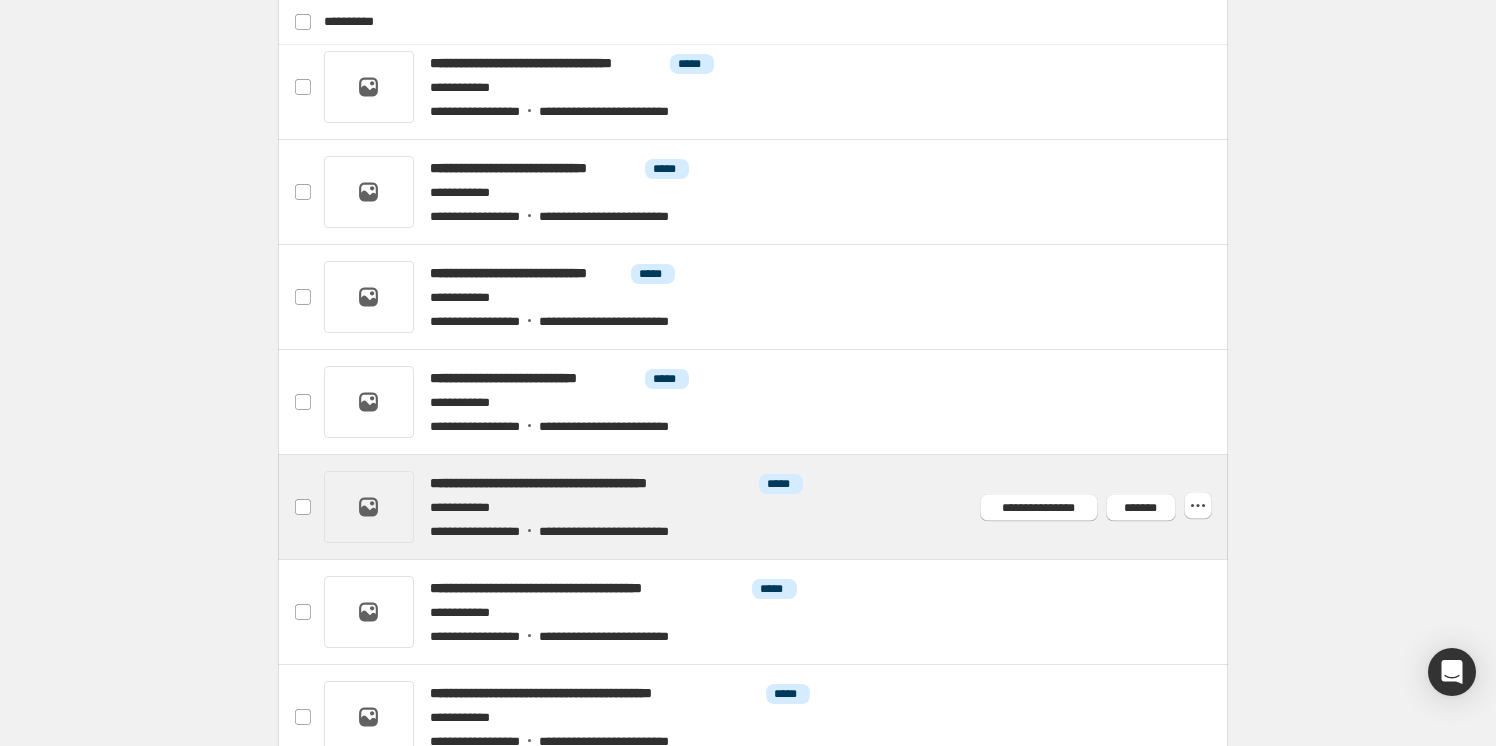 scroll, scrollTop: 1112, scrollLeft: 0, axis: vertical 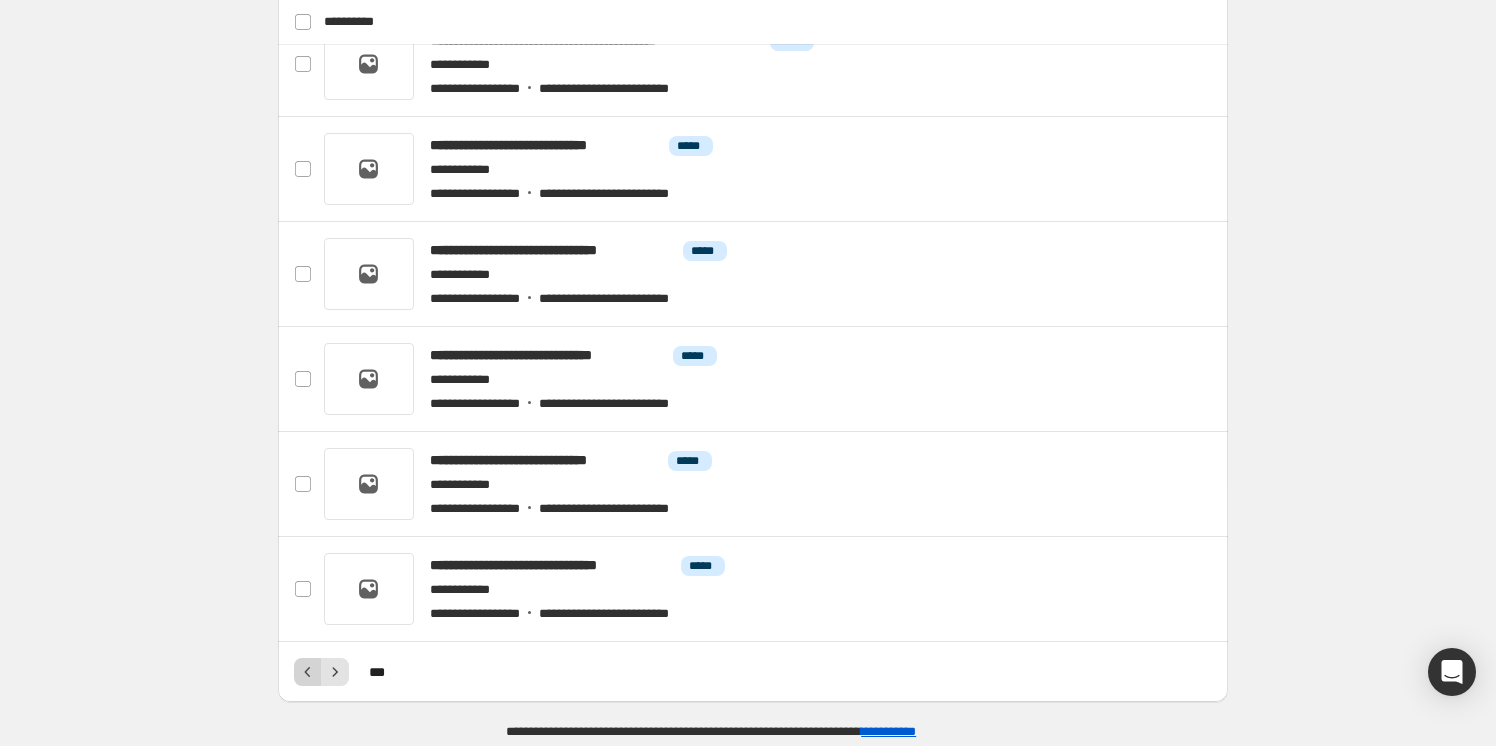 click 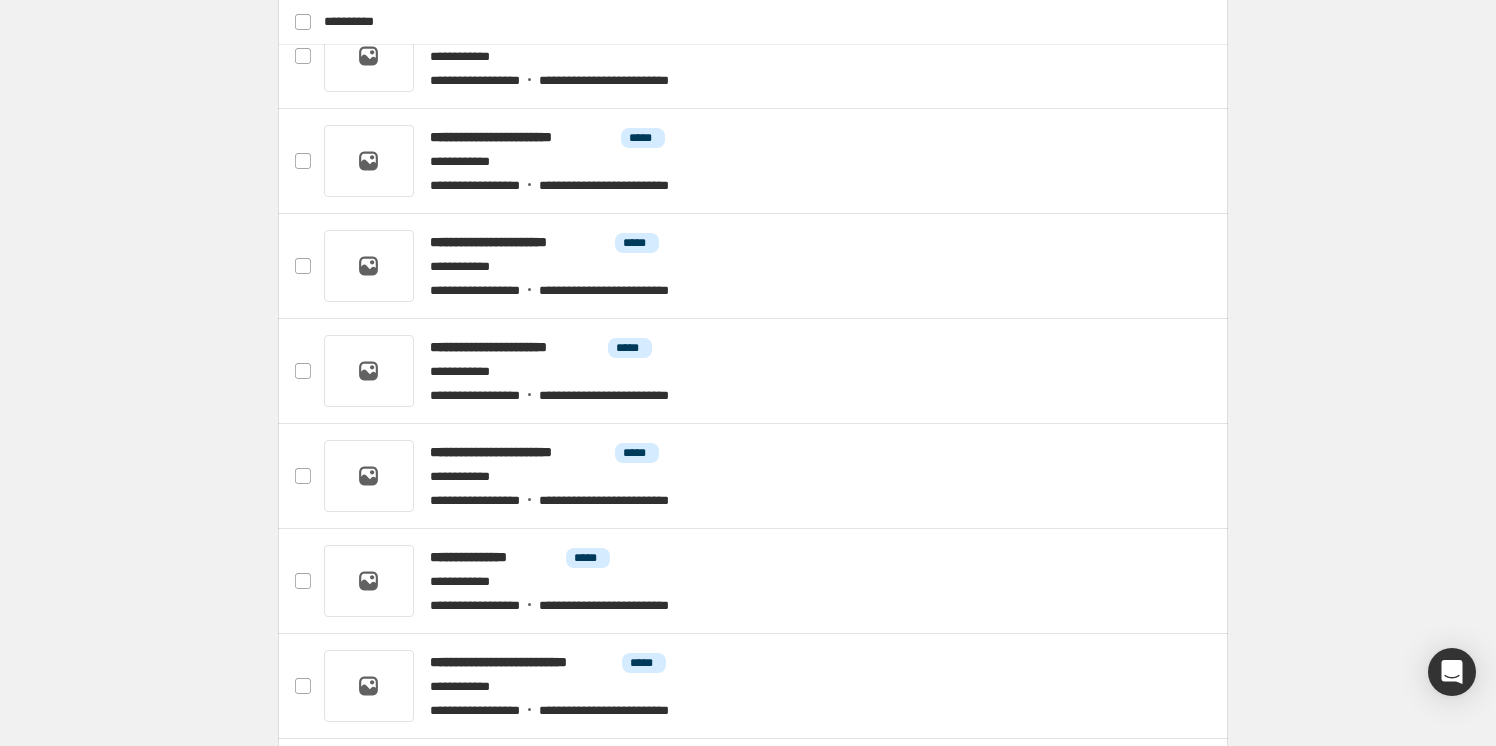 scroll, scrollTop: 1107, scrollLeft: 0, axis: vertical 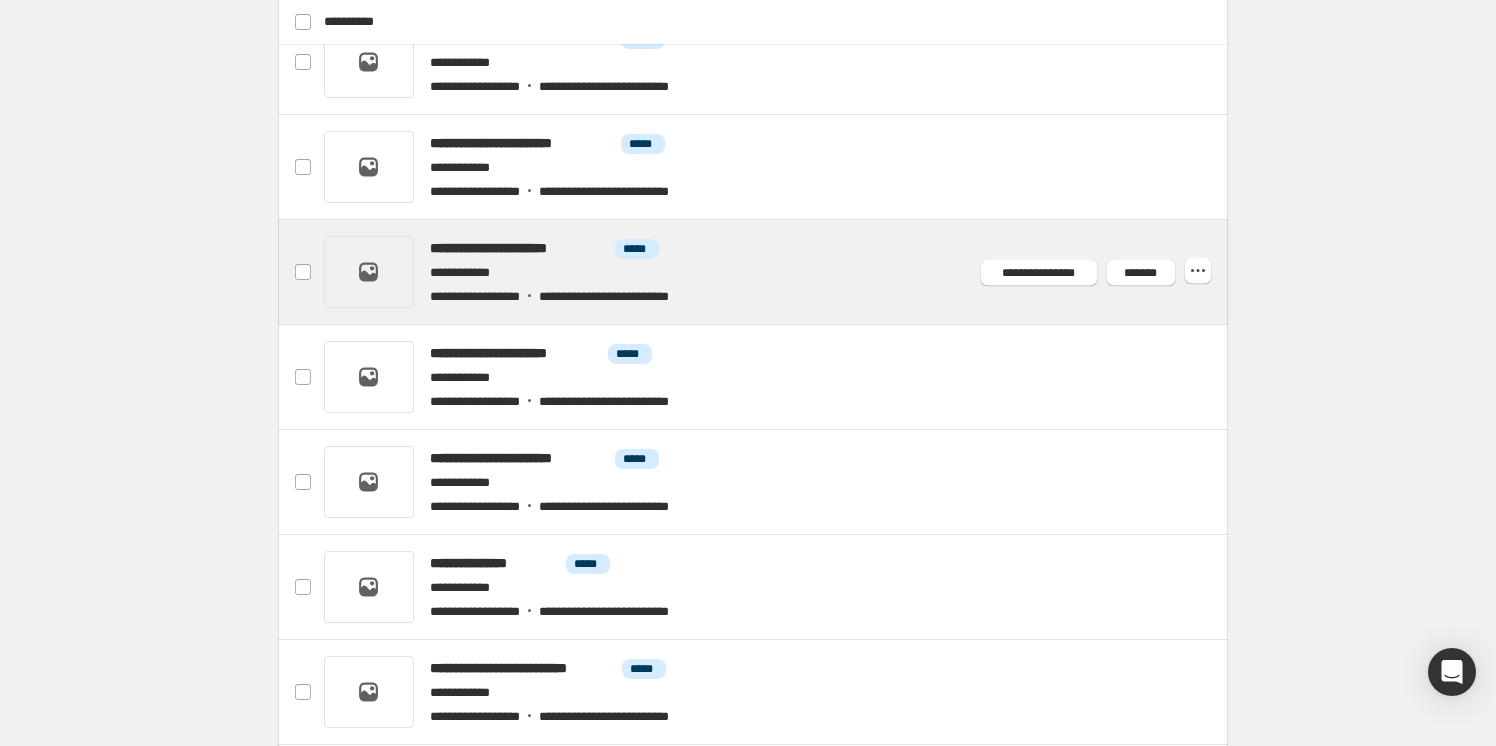 click at bounding box center [776, 272] 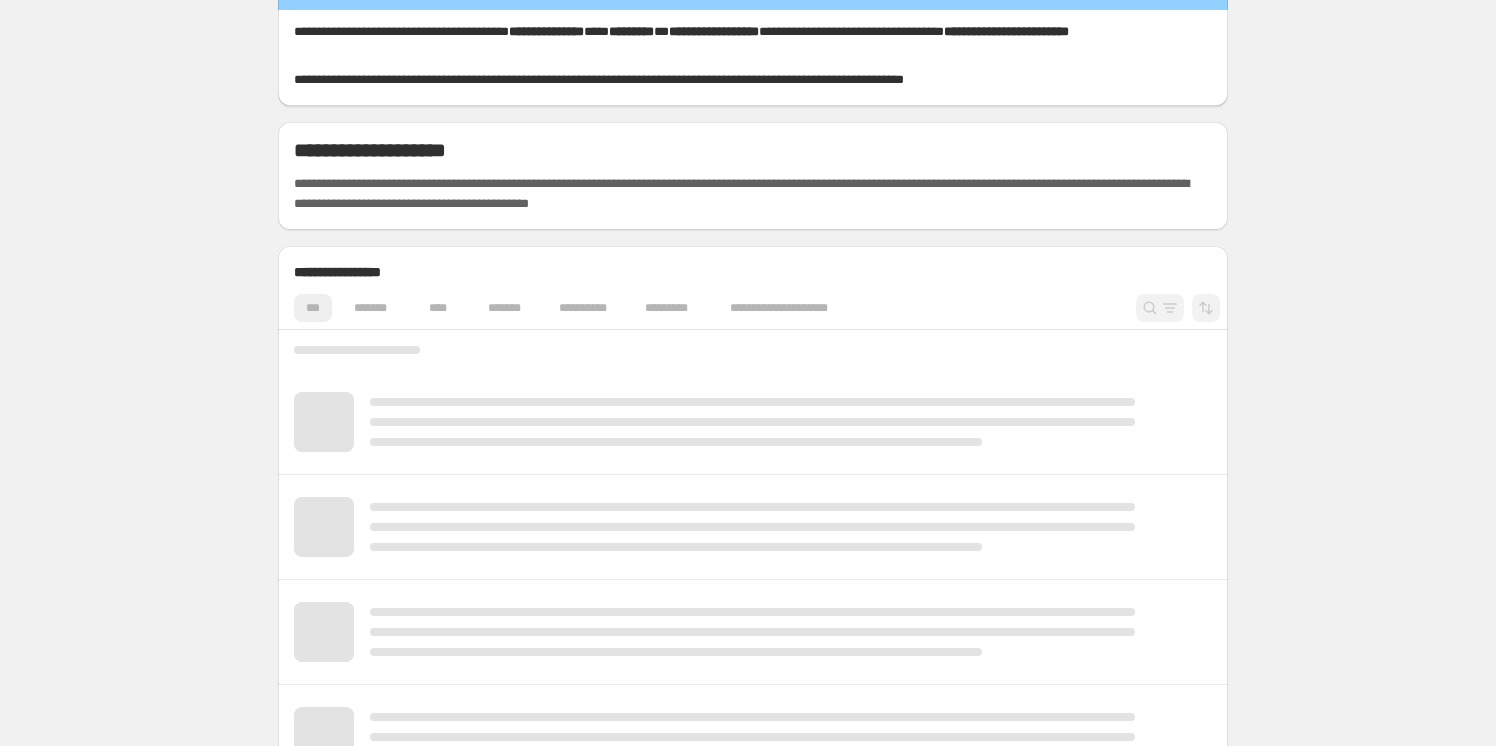 scroll, scrollTop: 90, scrollLeft: 0, axis: vertical 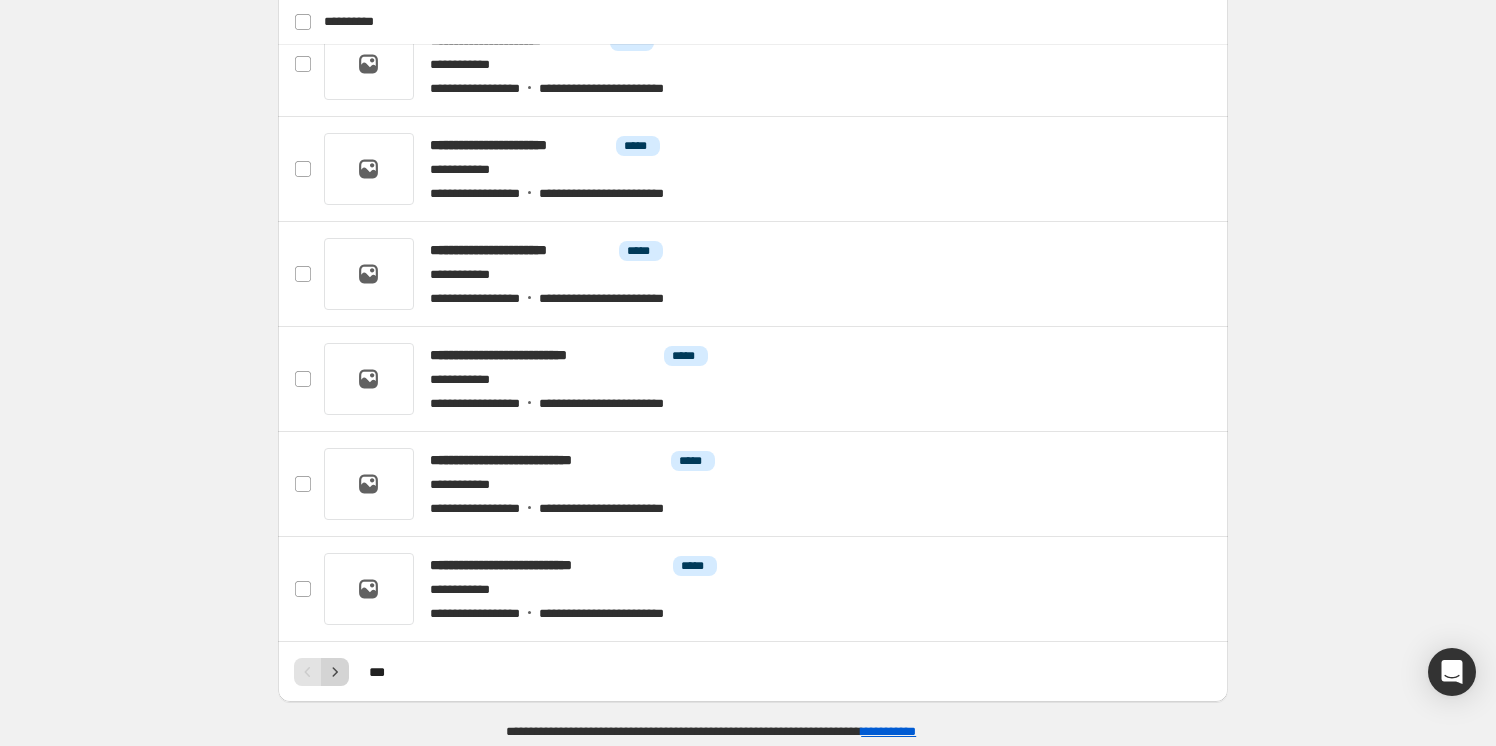 click 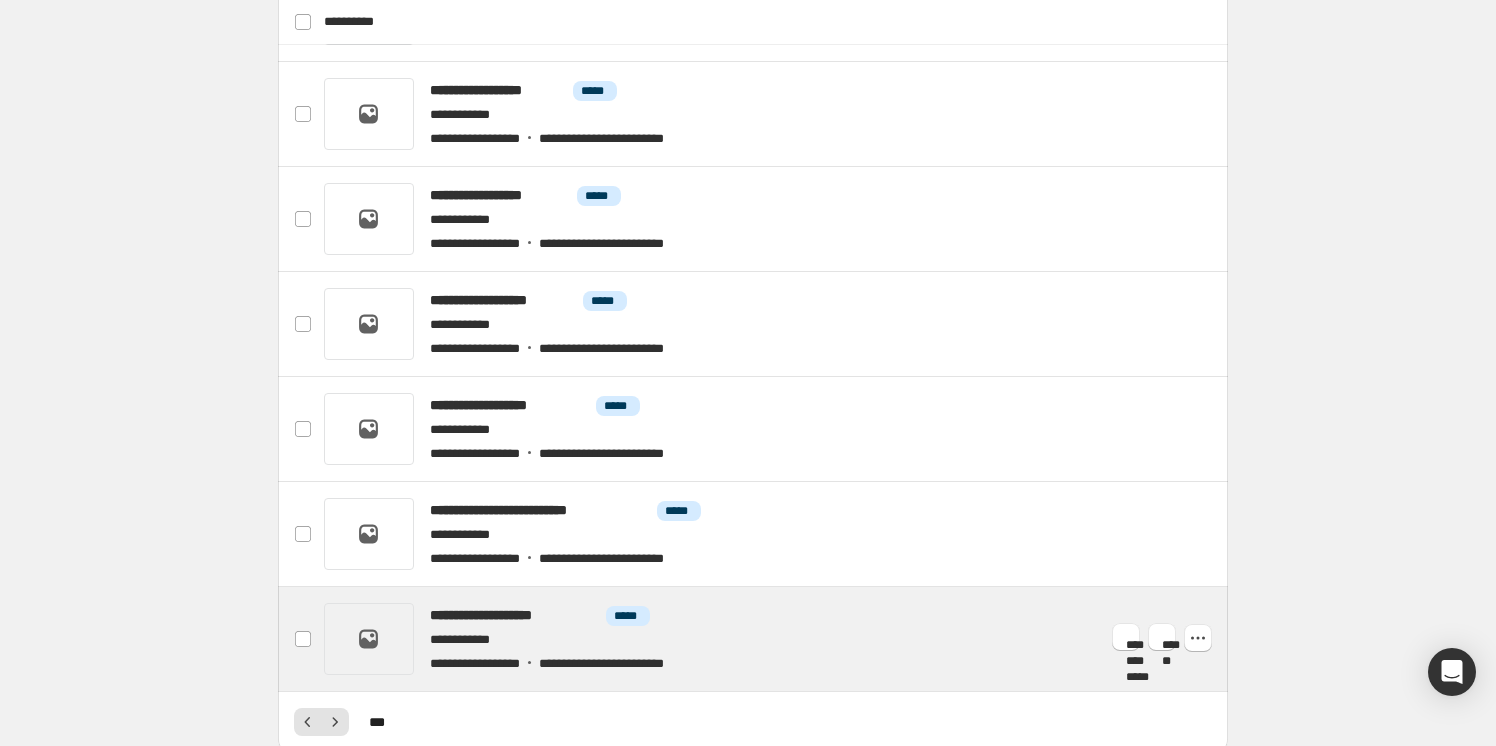 scroll, scrollTop: 1840, scrollLeft: 0, axis: vertical 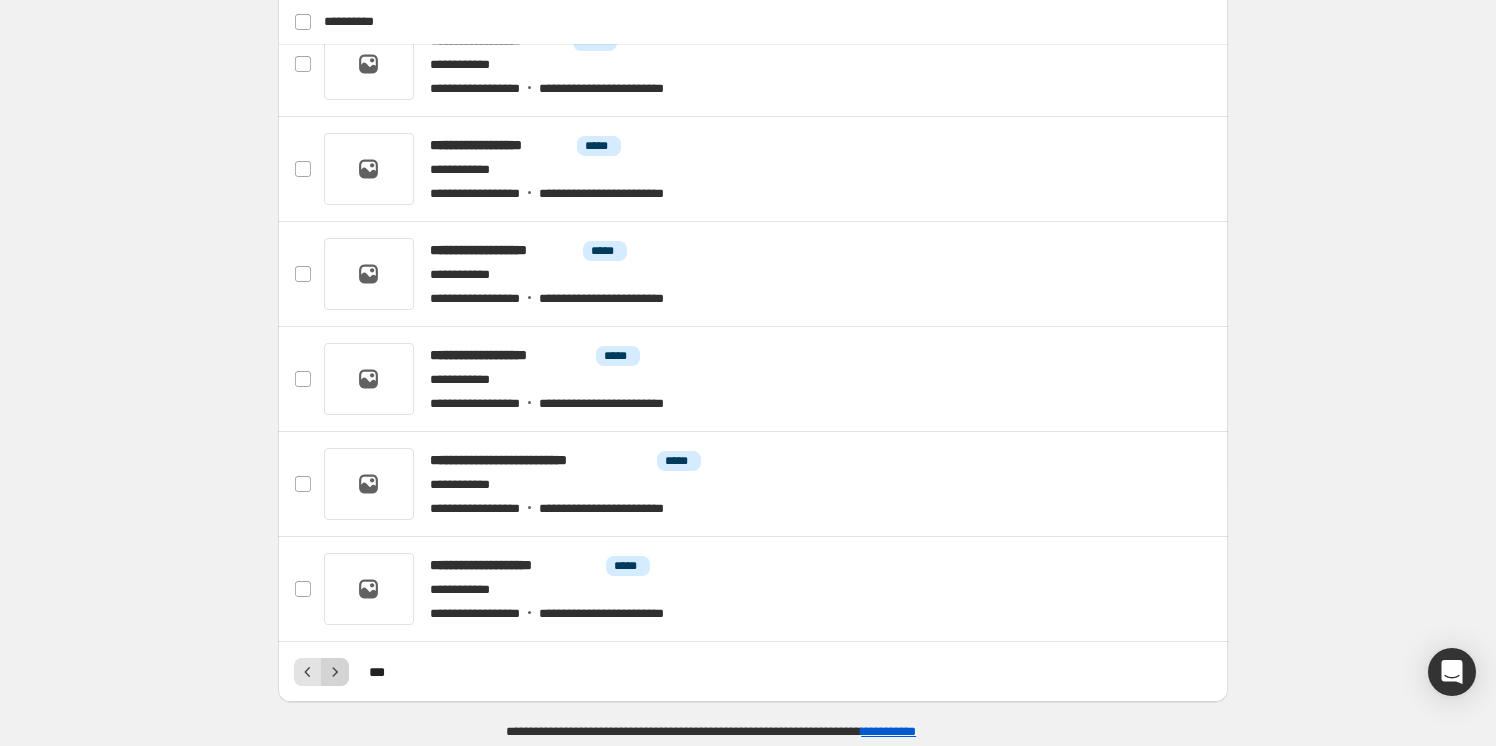 click 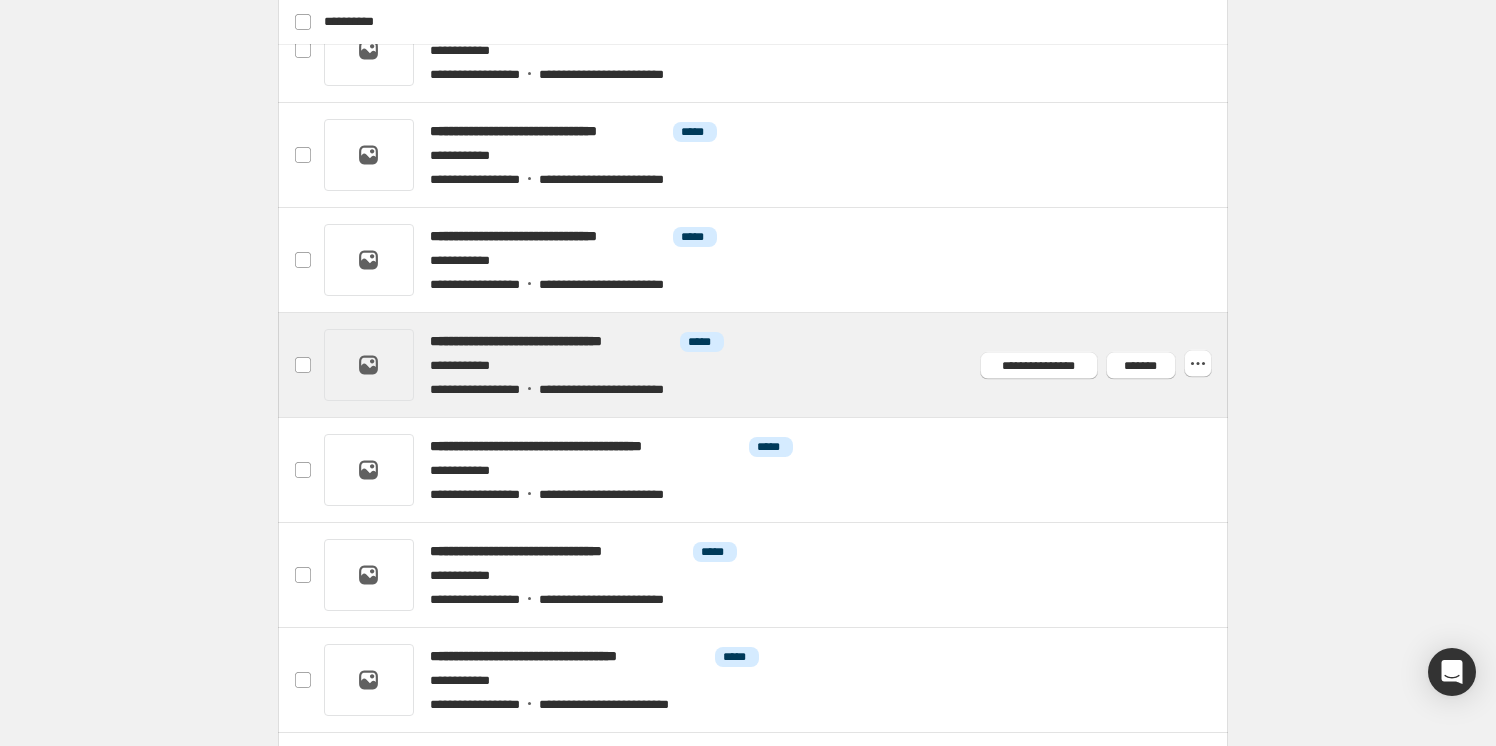 scroll, scrollTop: 1840, scrollLeft: 0, axis: vertical 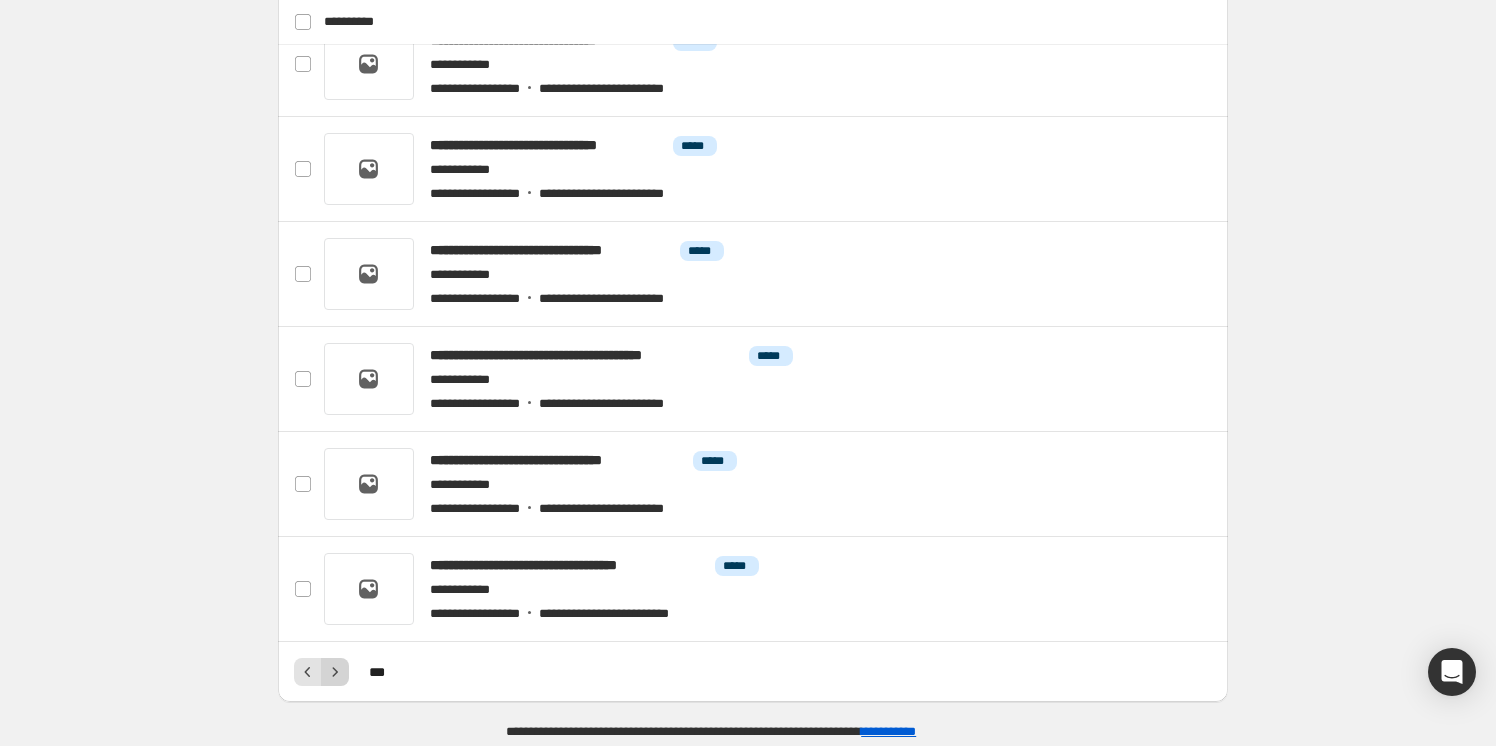 click 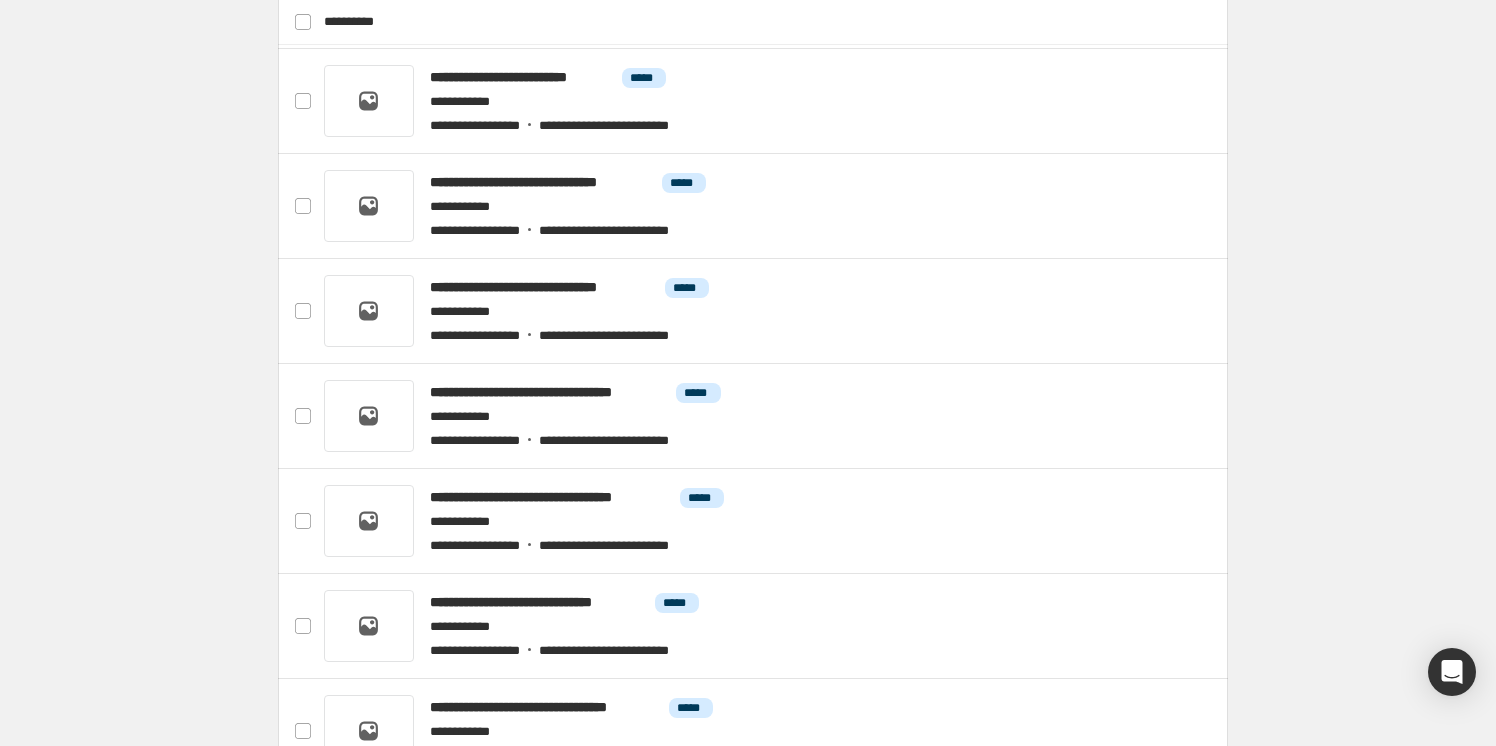 scroll, scrollTop: 1658, scrollLeft: 0, axis: vertical 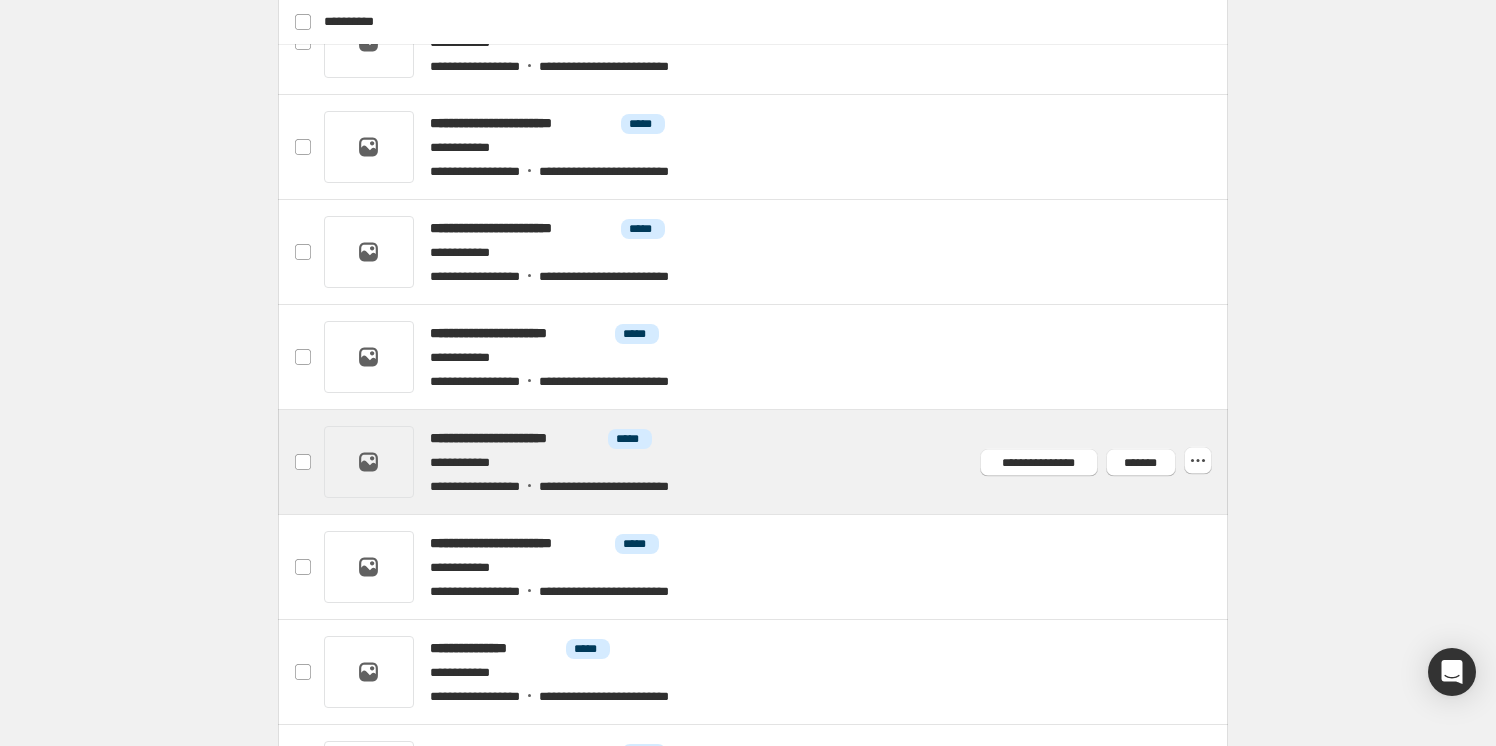 click at bounding box center [776, 462] 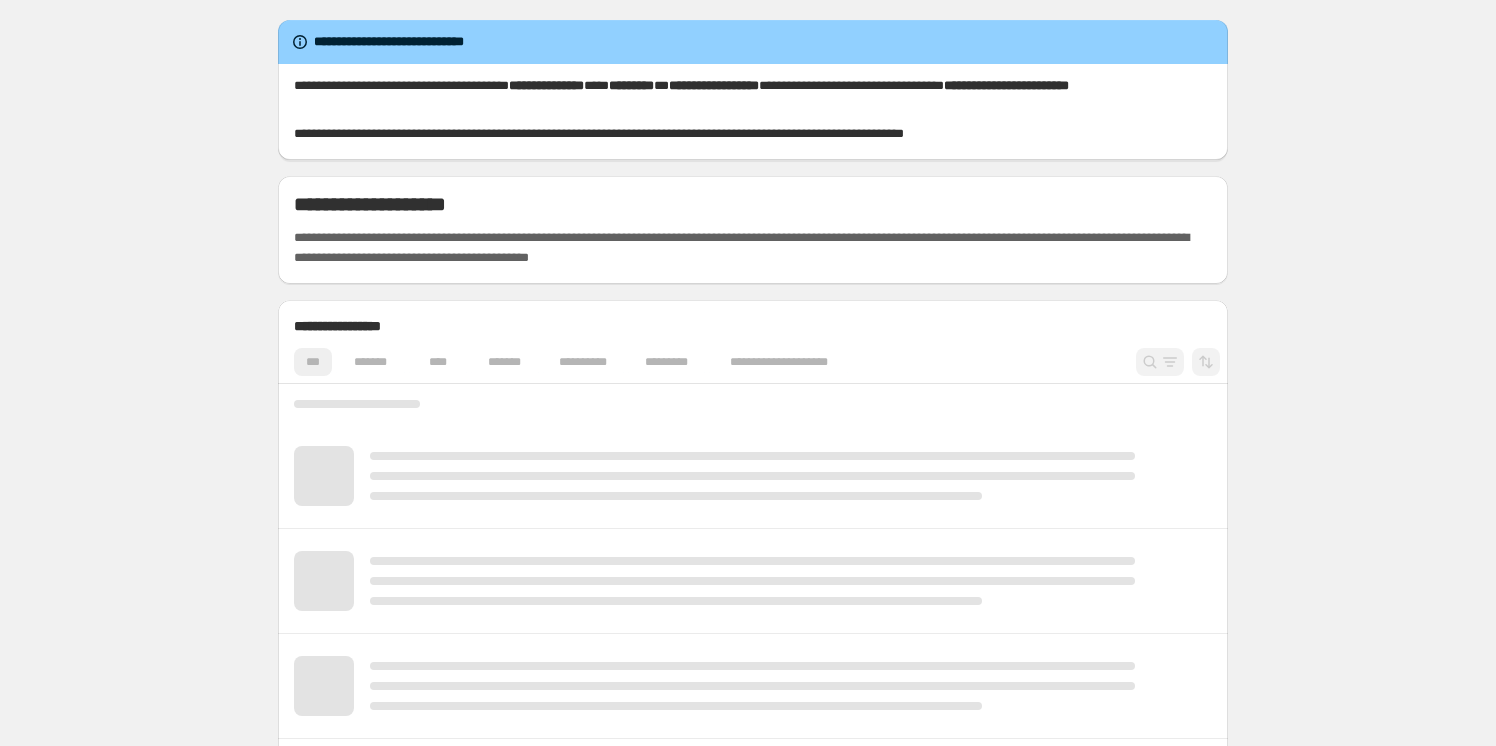 scroll, scrollTop: 0, scrollLeft: 0, axis: both 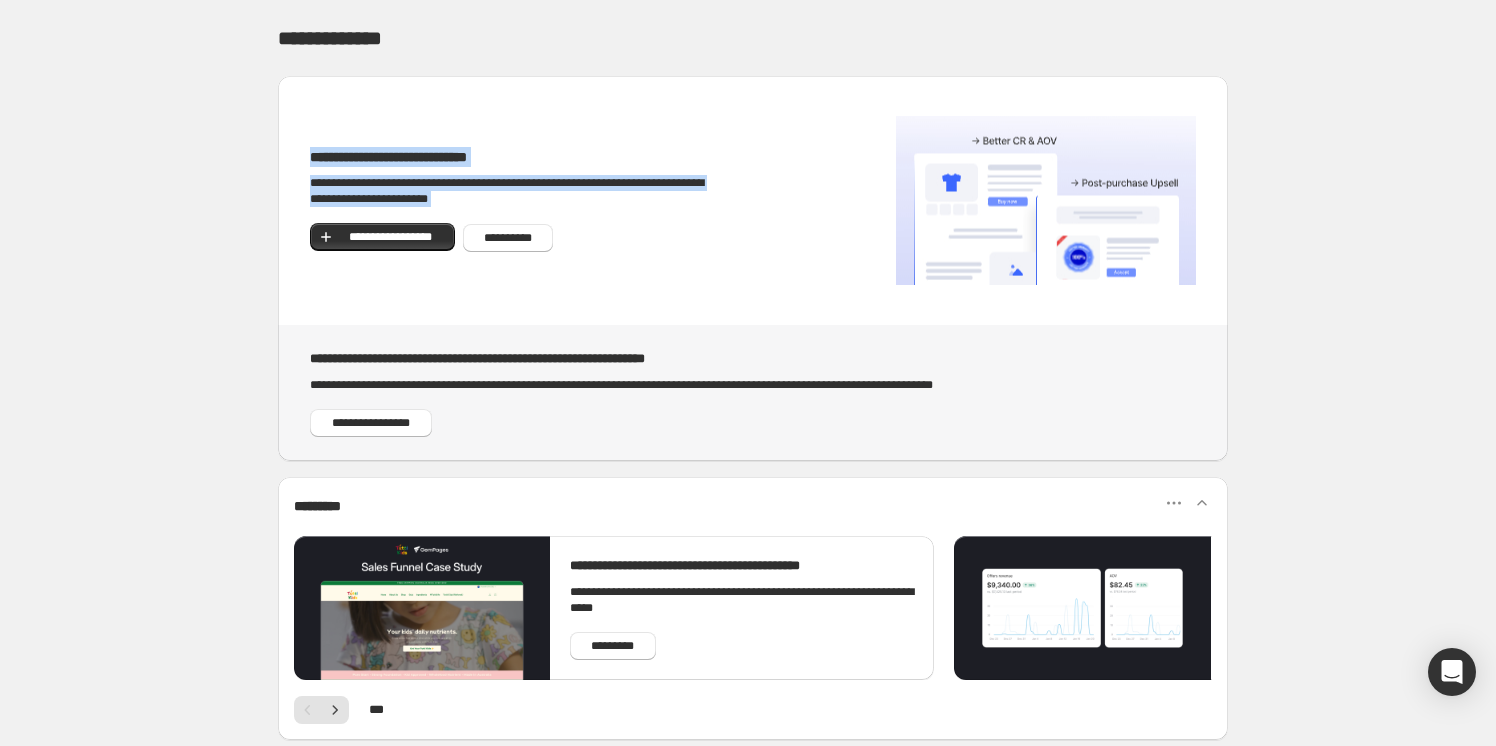 drag, startPoint x: 1495, startPoint y: 31, endPoint x: 1262, endPoint y: 192, distance: 283.2137 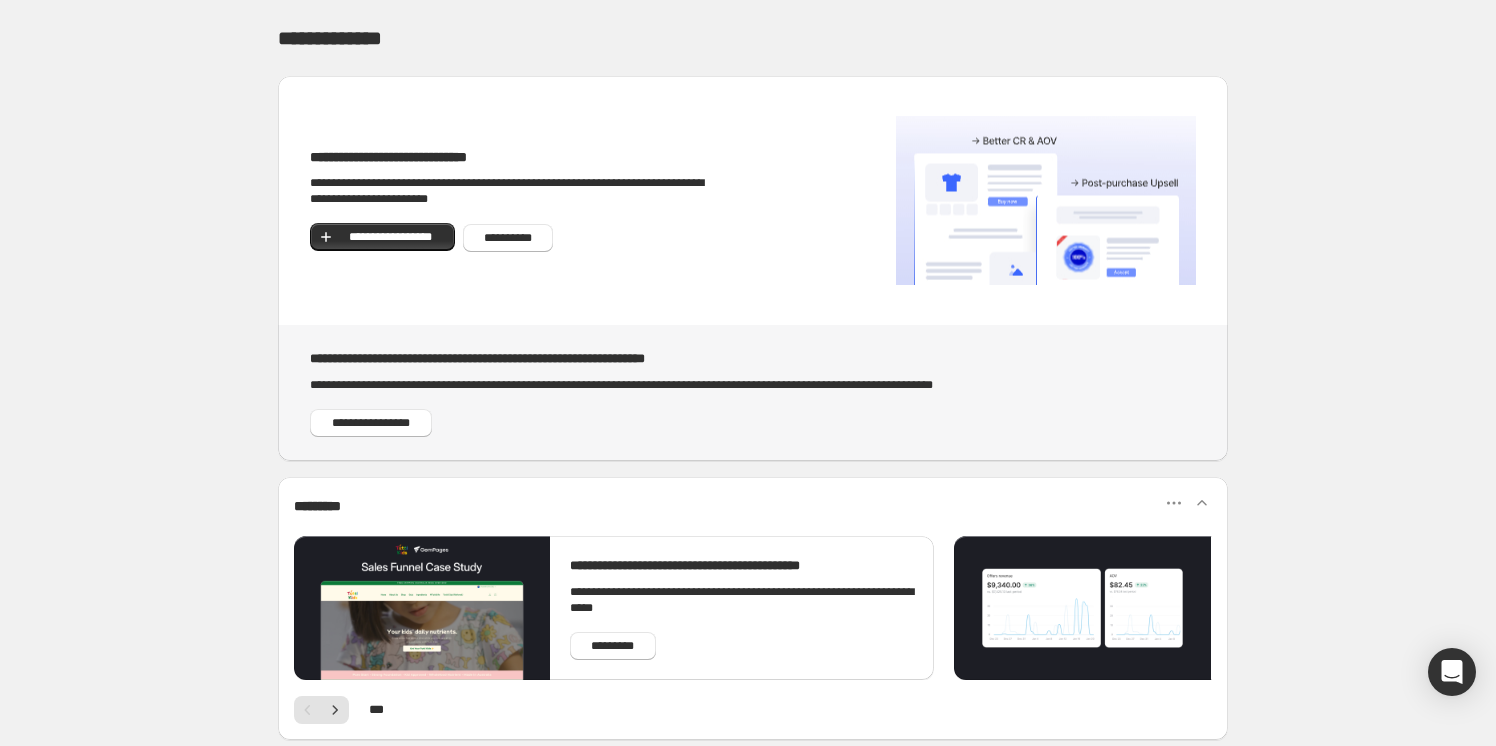 click on "**********" at bounding box center (752, 400) 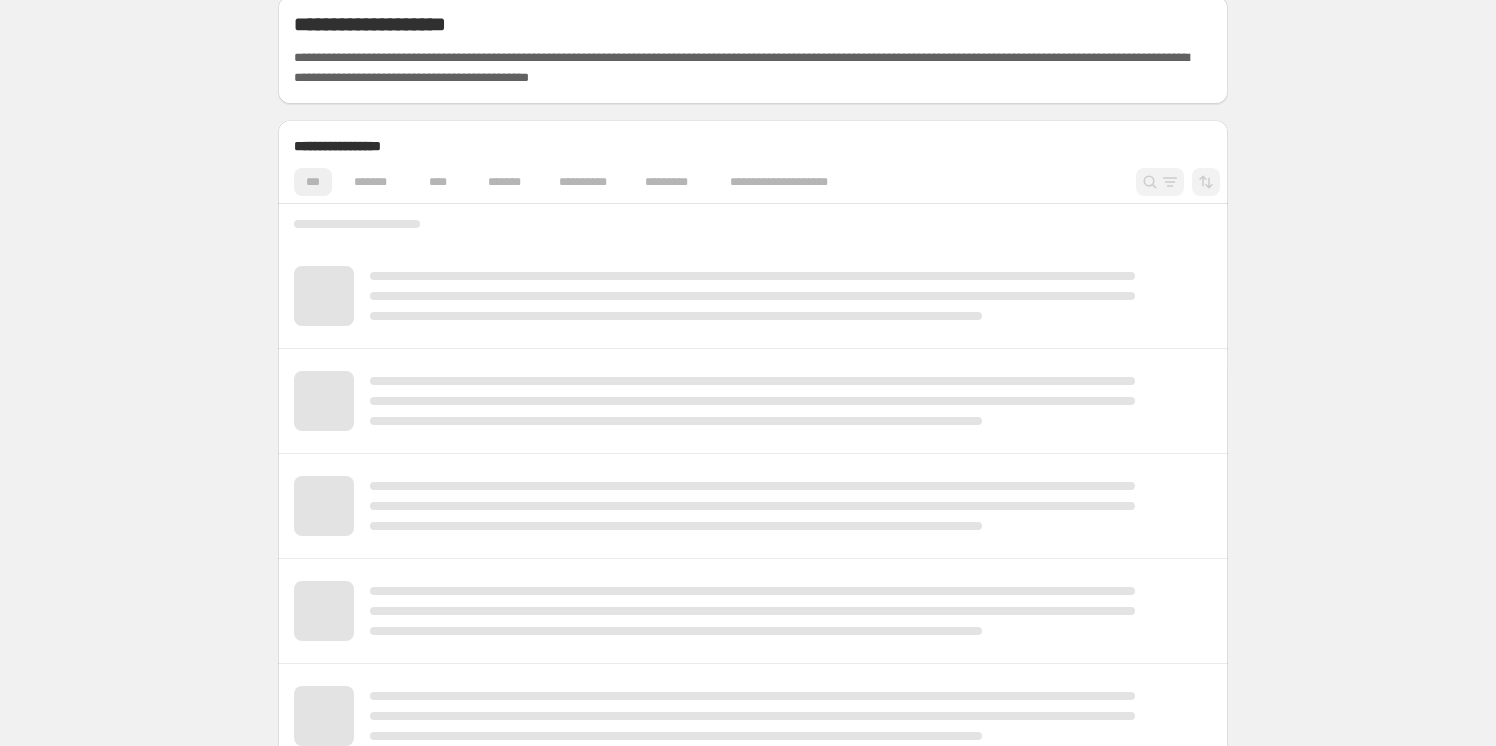 scroll, scrollTop: 181, scrollLeft: 0, axis: vertical 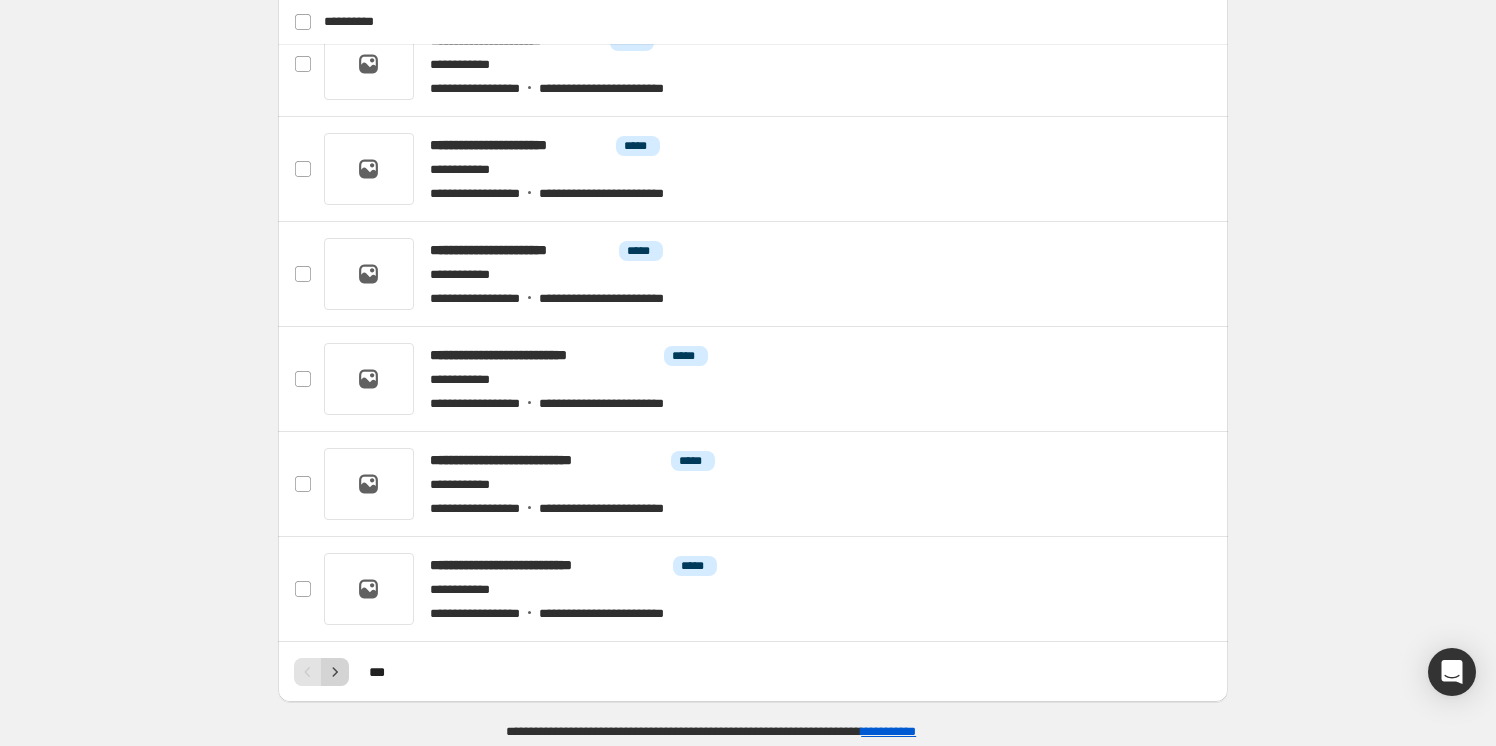 click 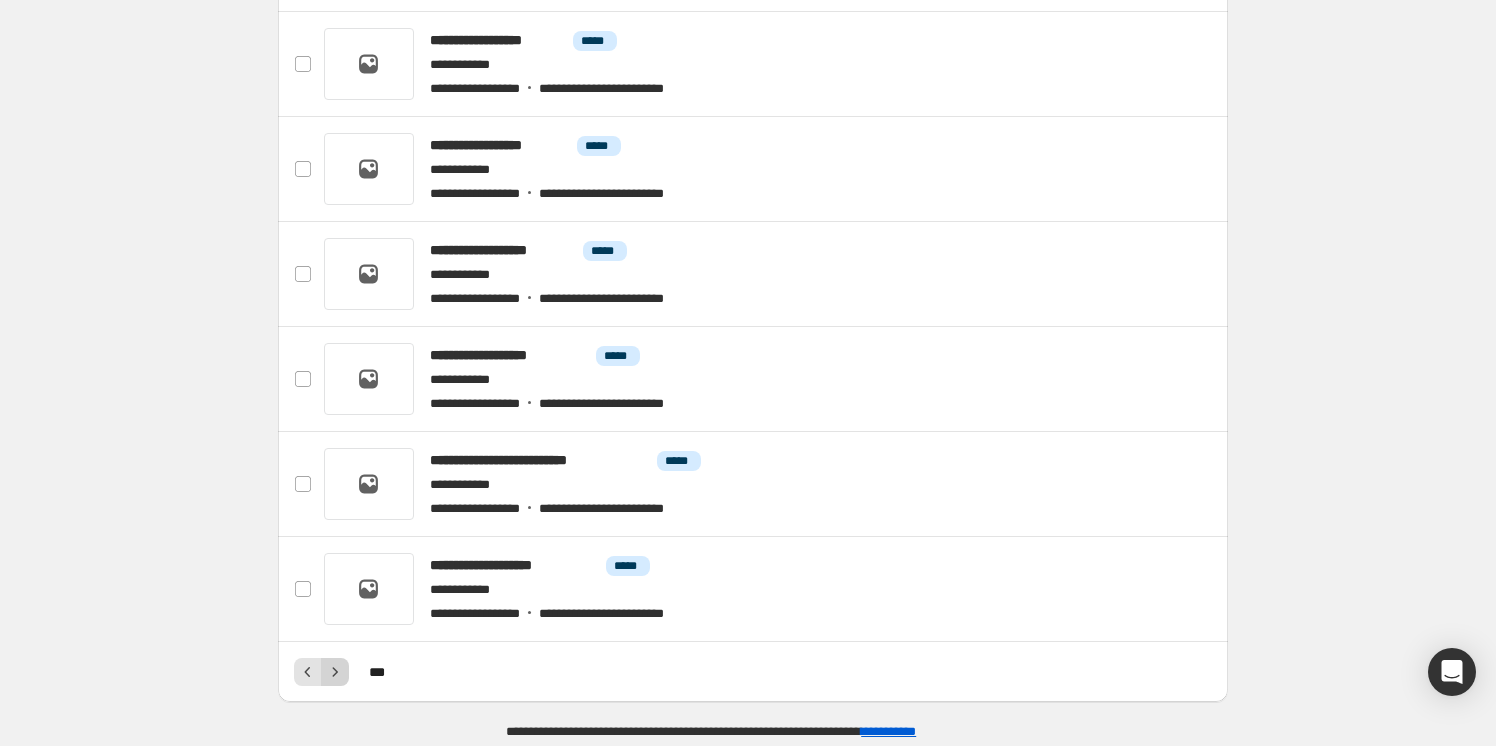 click 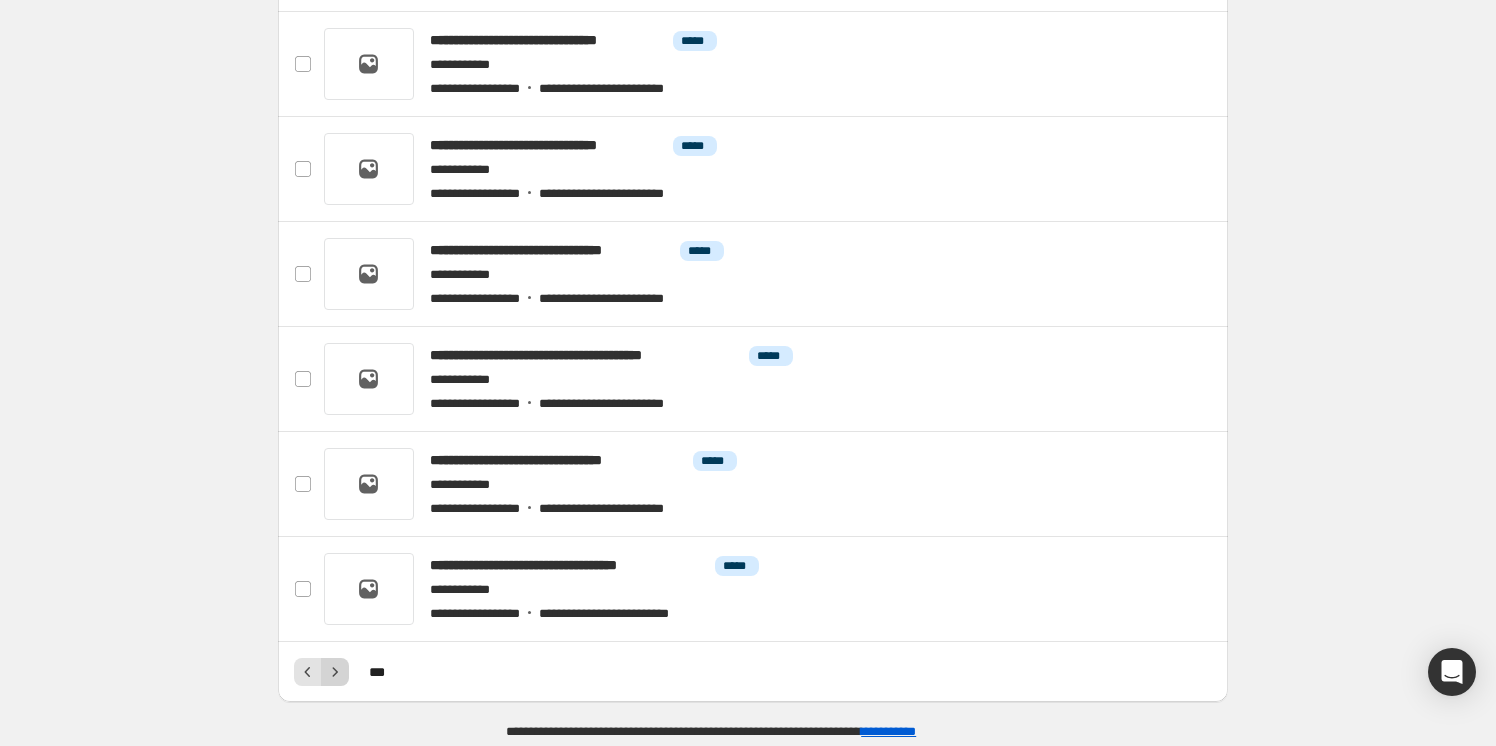 click 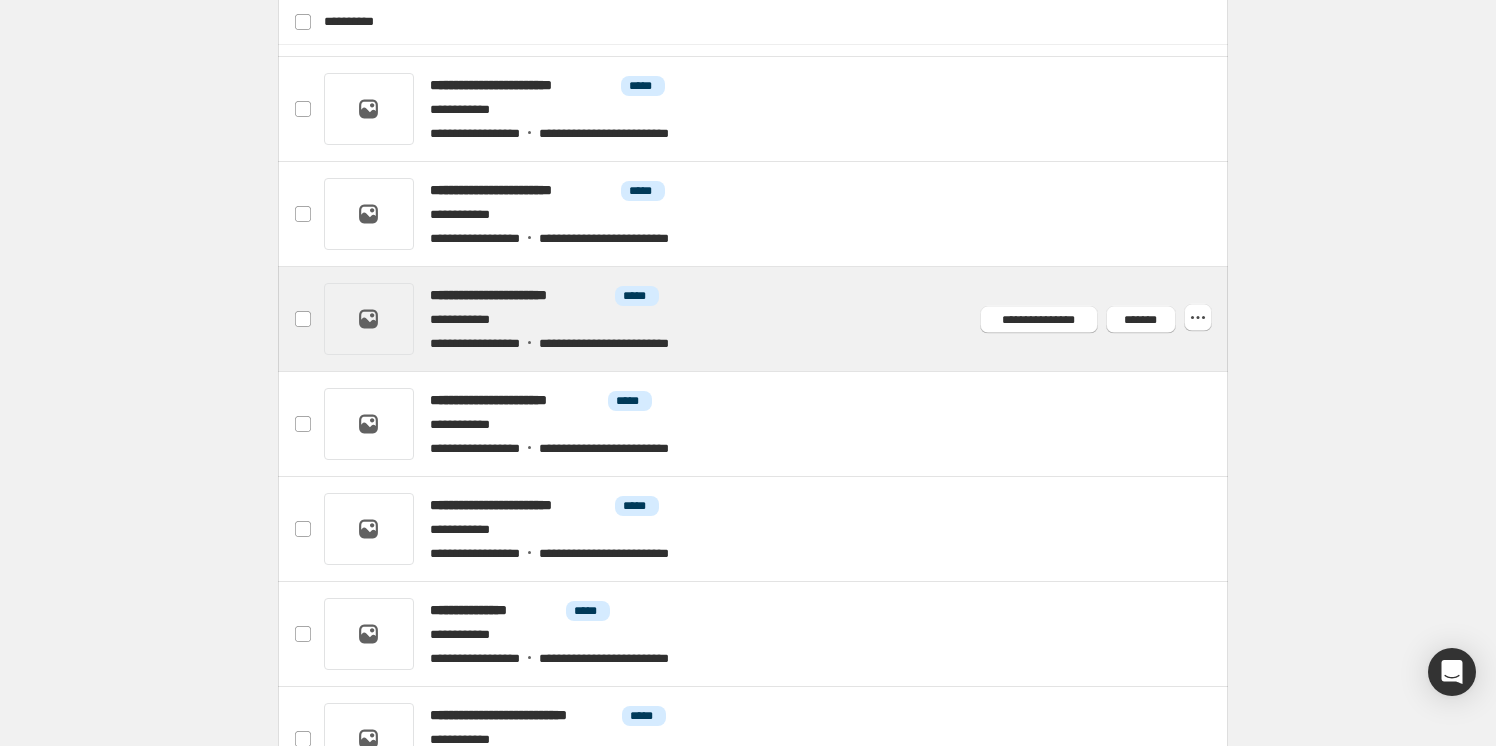 scroll, scrollTop: 1021, scrollLeft: 0, axis: vertical 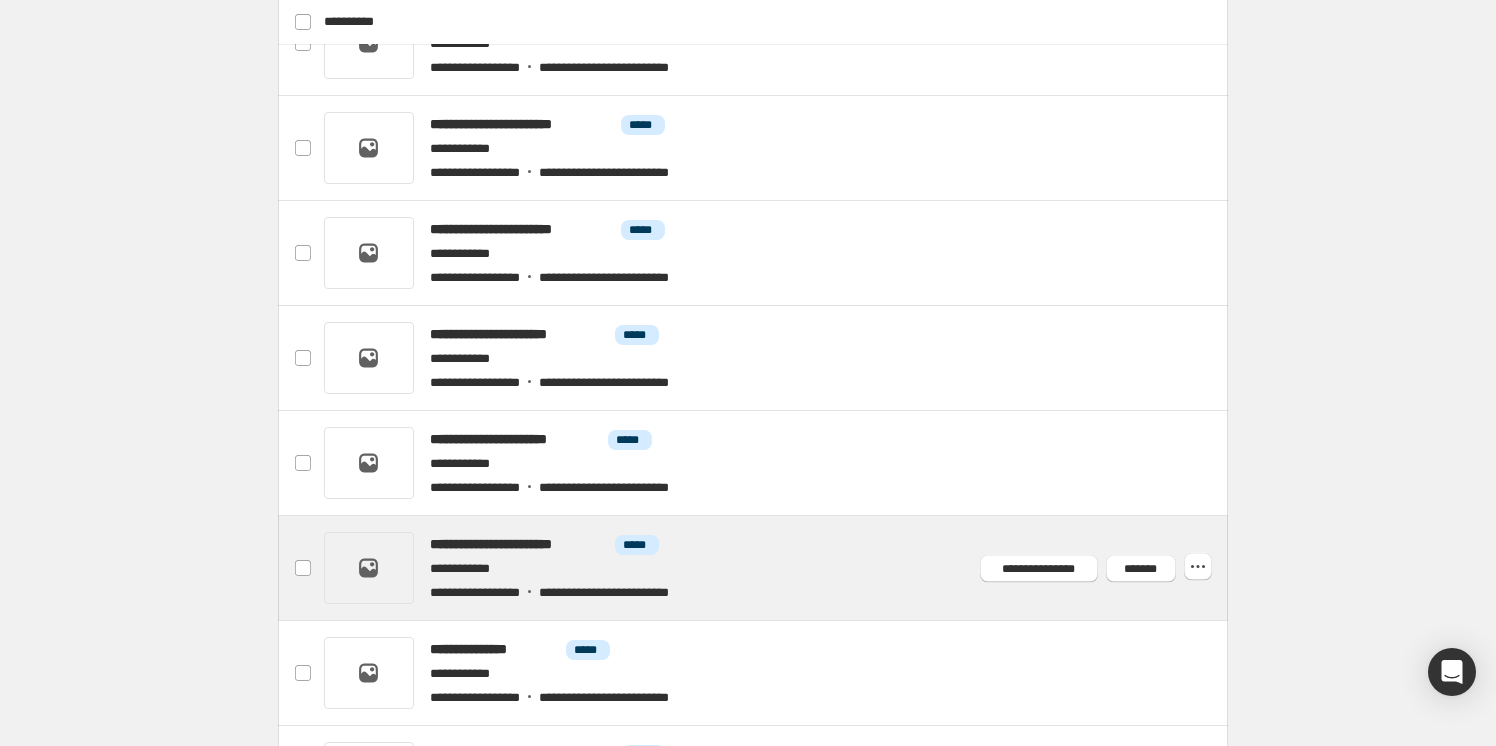 click at bounding box center [776, 568] 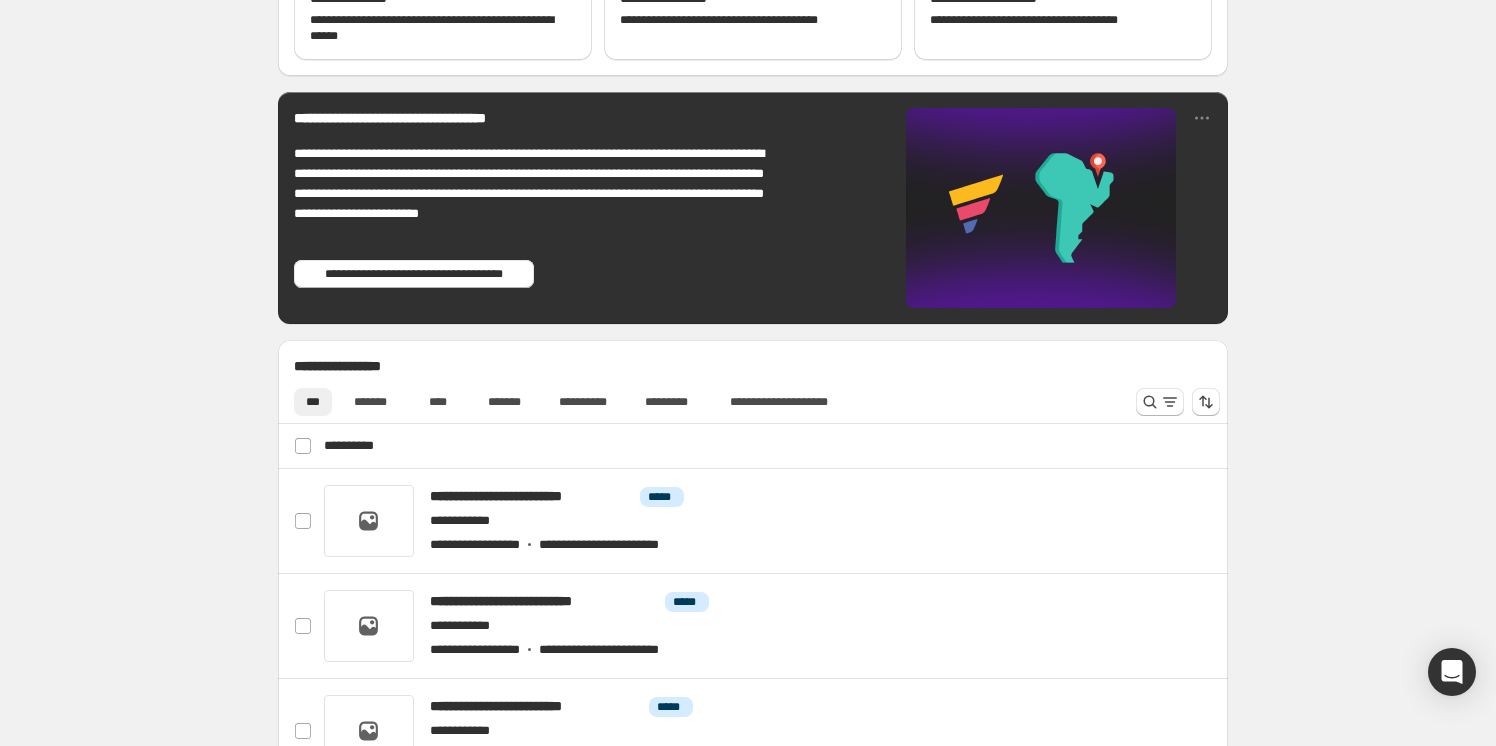 scroll, scrollTop: 545, scrollLeft: 0, axis: vertical 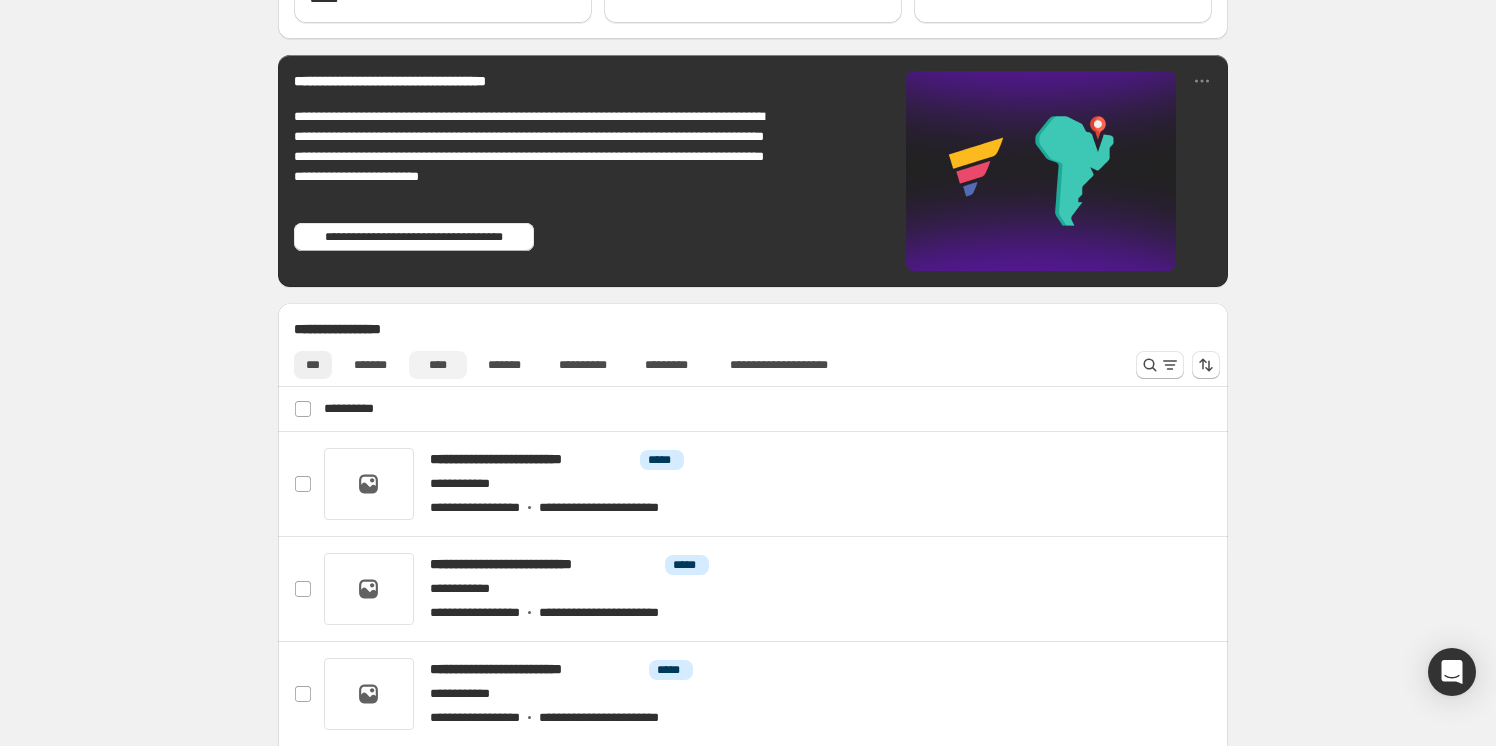 click on "****" at bounding box center (438, 365) 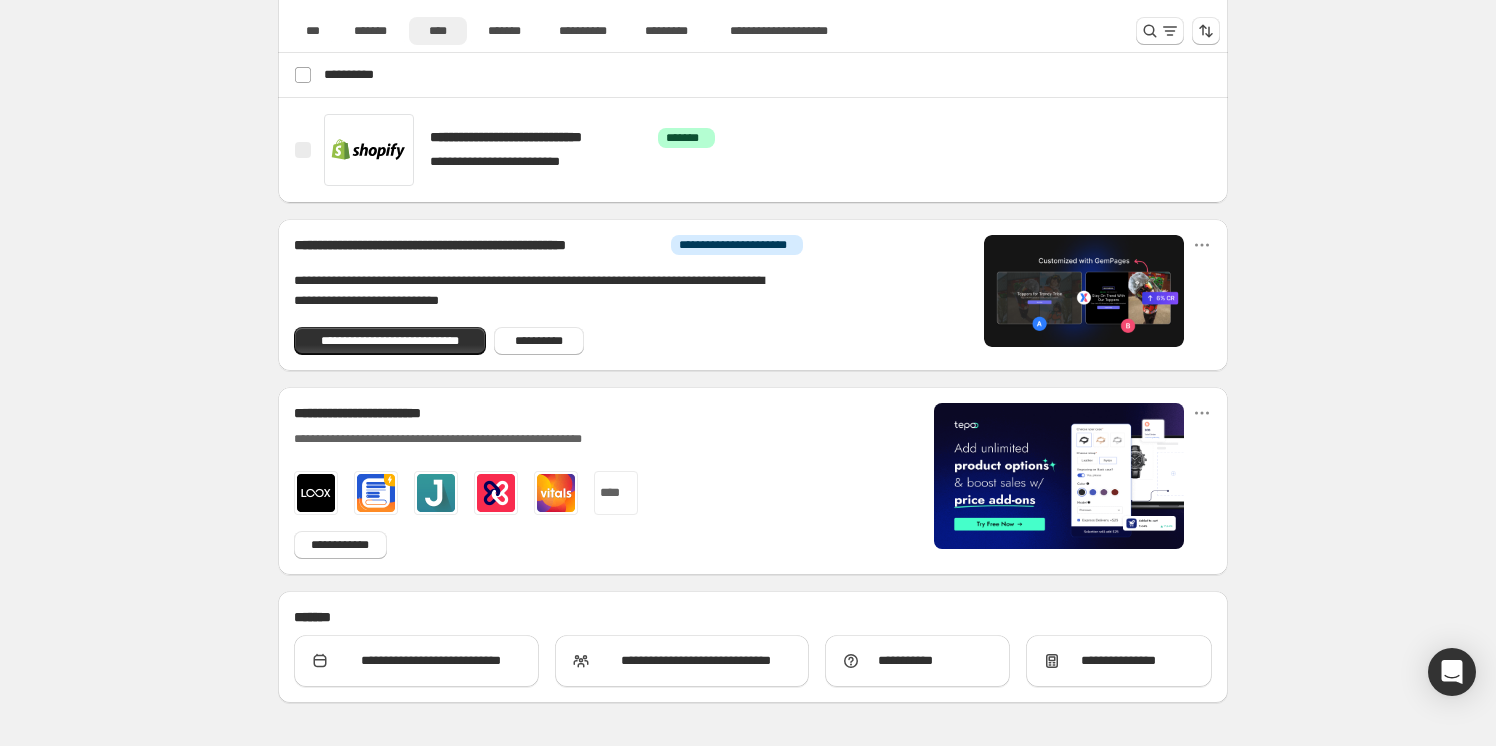 scroll, scrollTop: 830, scrollLeft: 0, axis: vertical 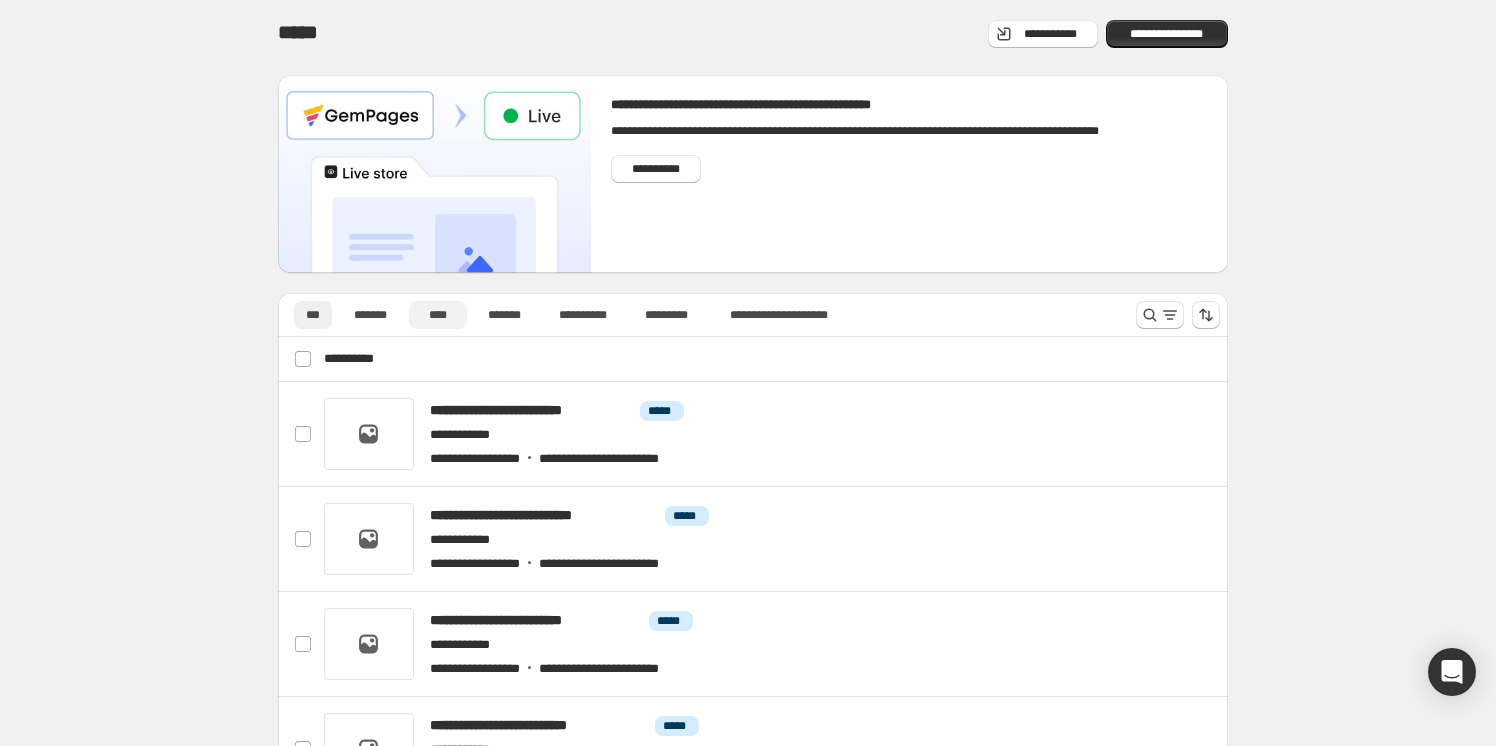 click on "****" at bounding box center (438, 315) 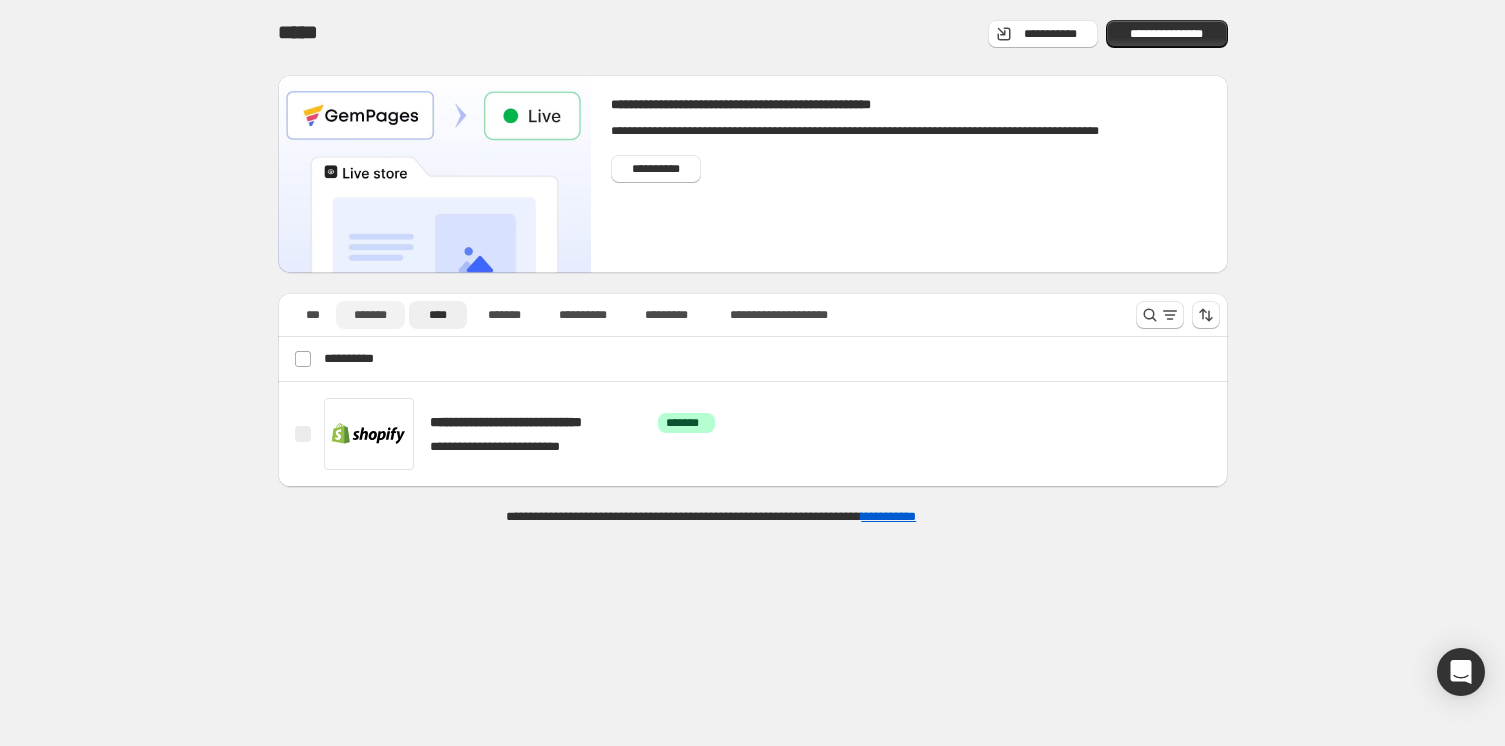 click on "*******" at bounding box center (370, 315) 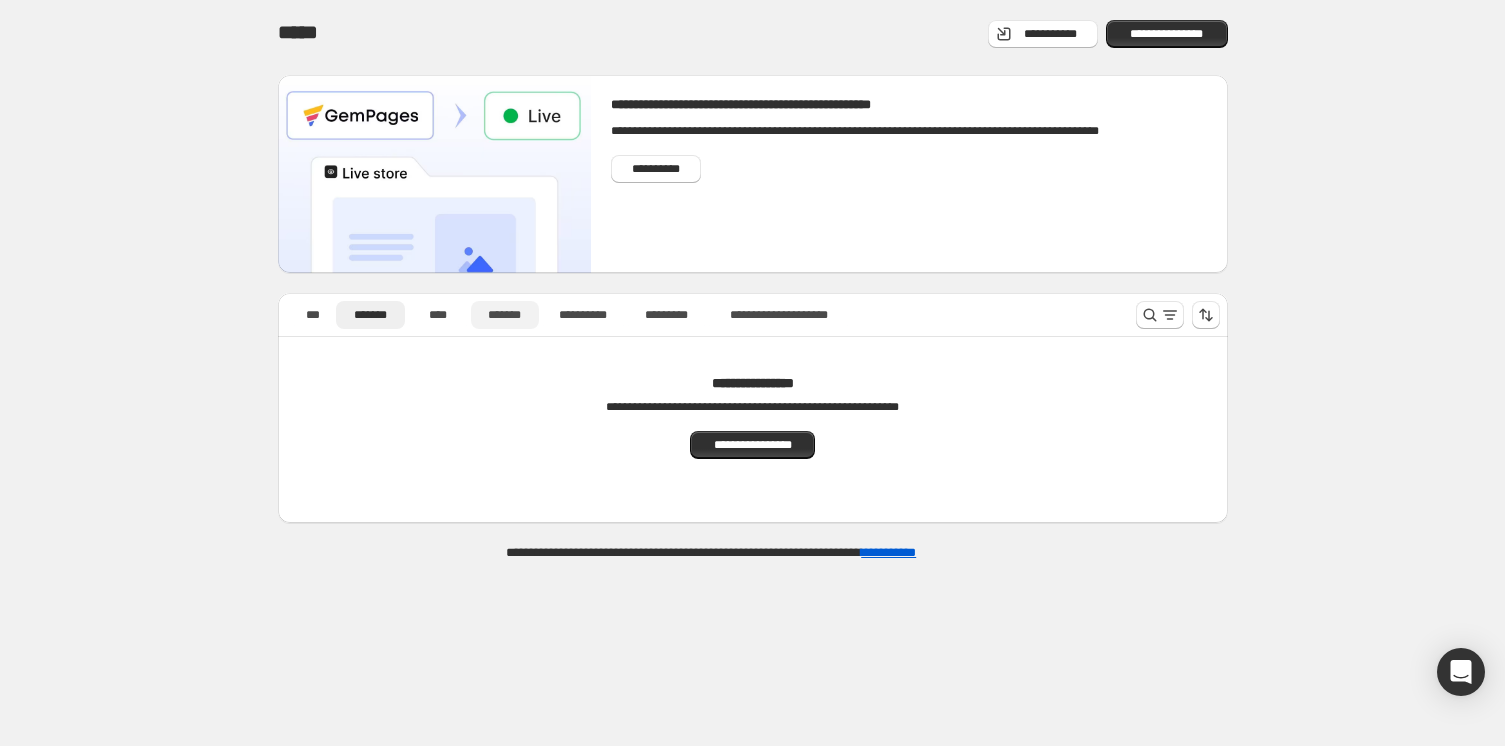 click on "*******" at bounding box center [505, 315] 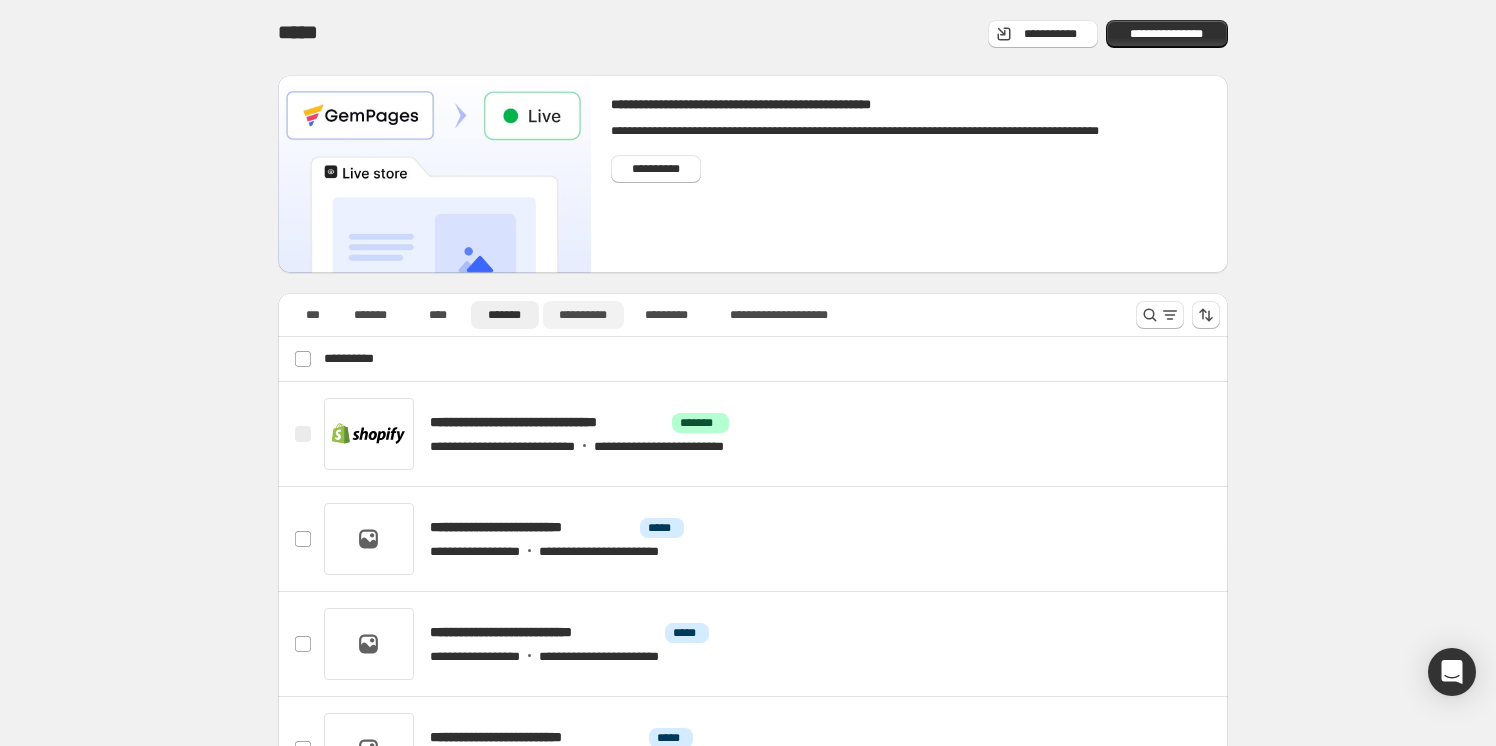click on "**********" at bounding box center [583, 315] 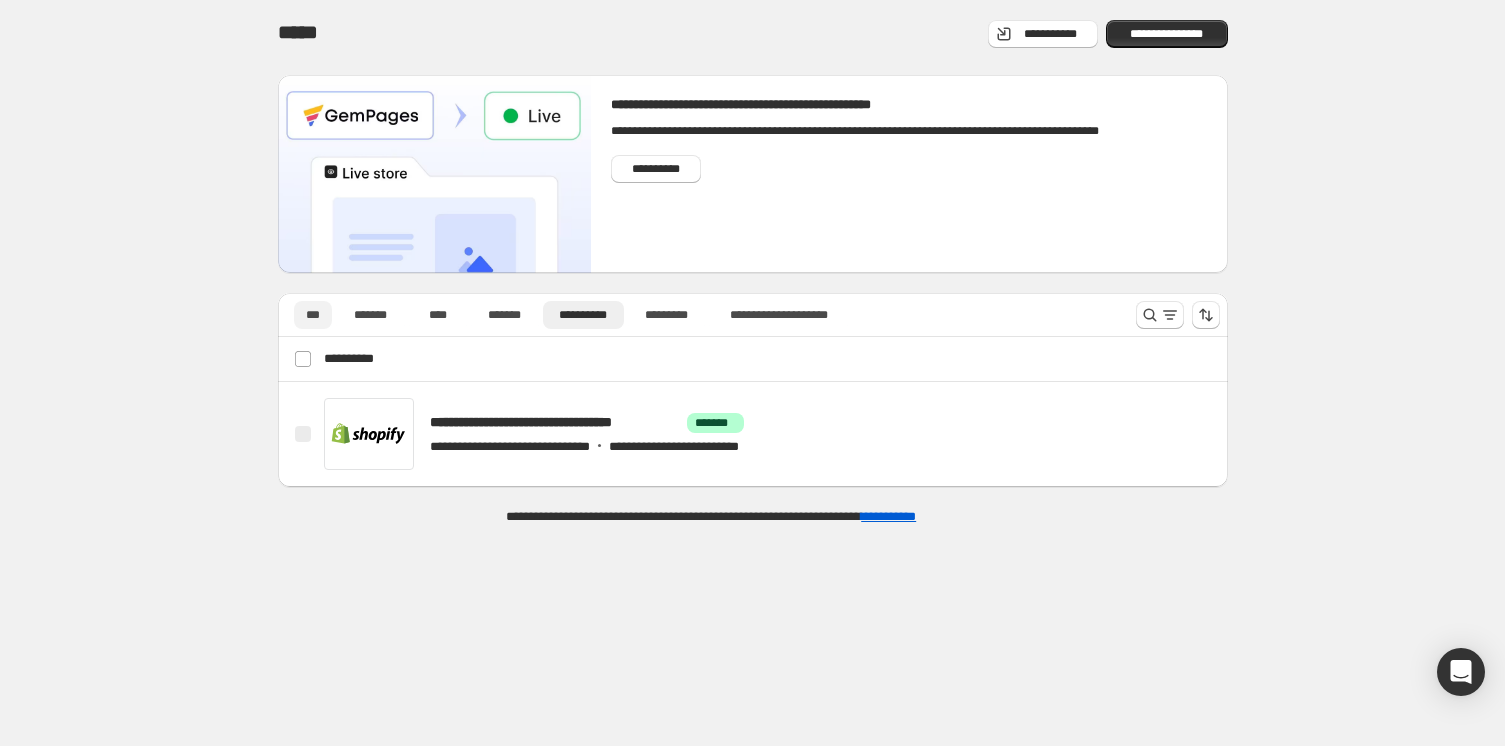 click on "***" at bounding box center (313, 315) 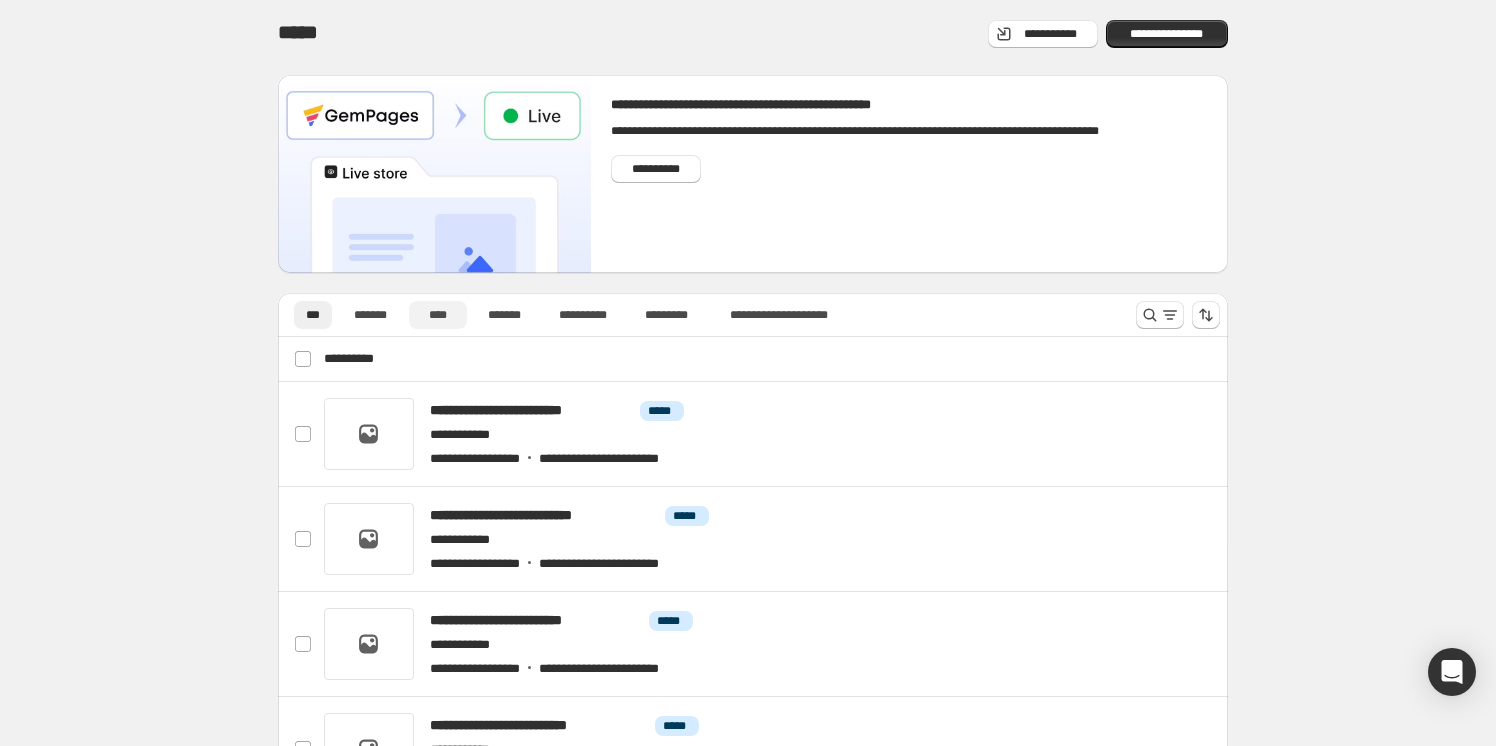 click on "****" at bounding box center (438, 315) 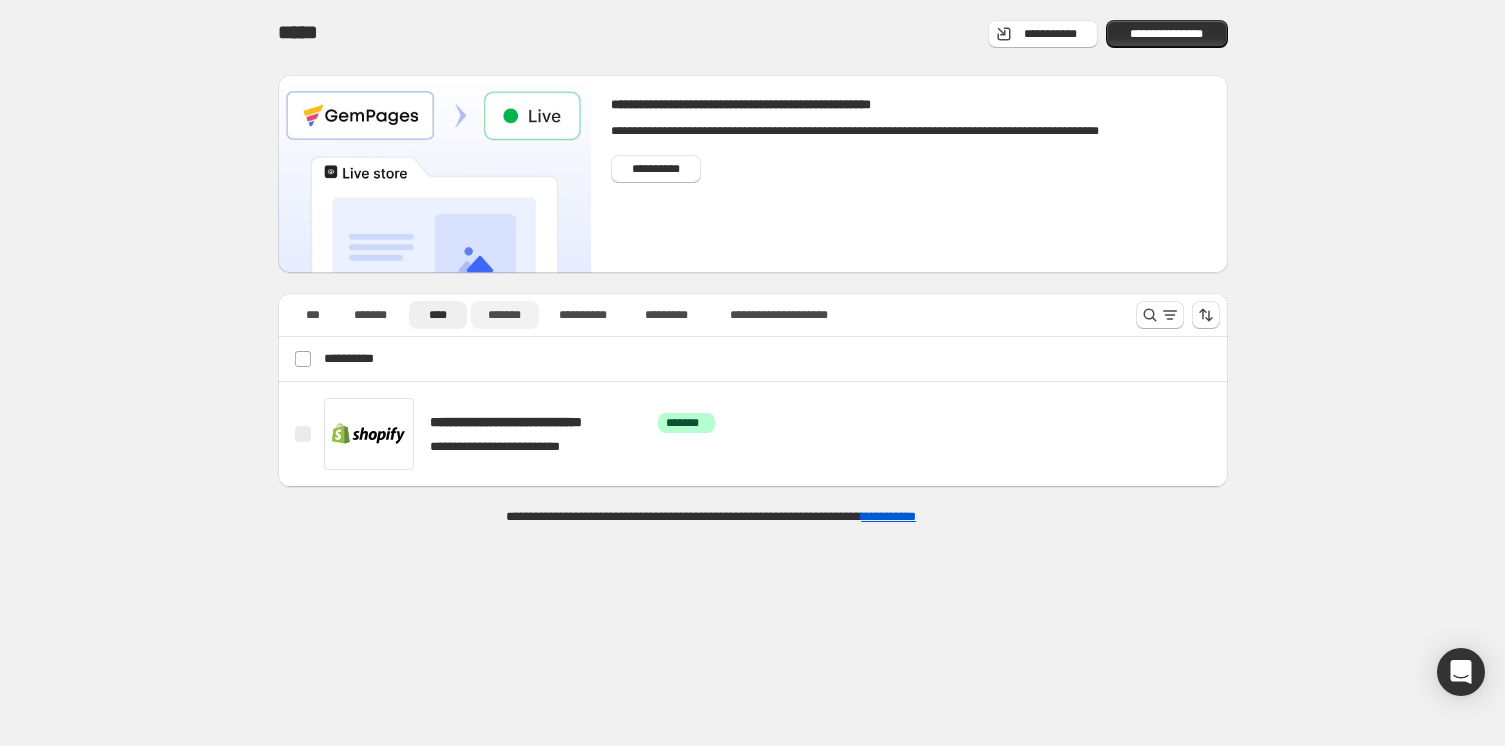click on "*******" at bounding box center [505, 315] 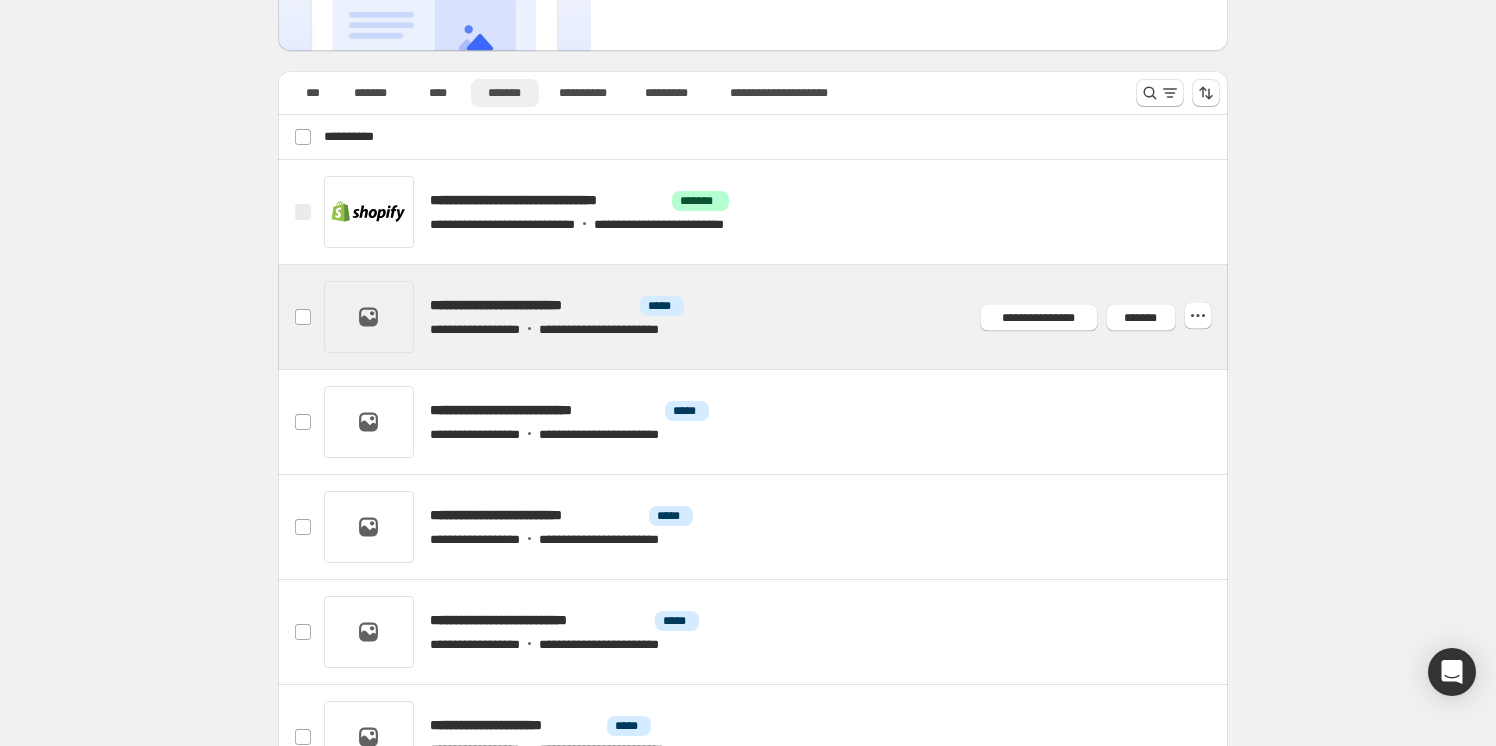 scroll, scrollTop: 272, scrollLeft: 0, axis: vertical 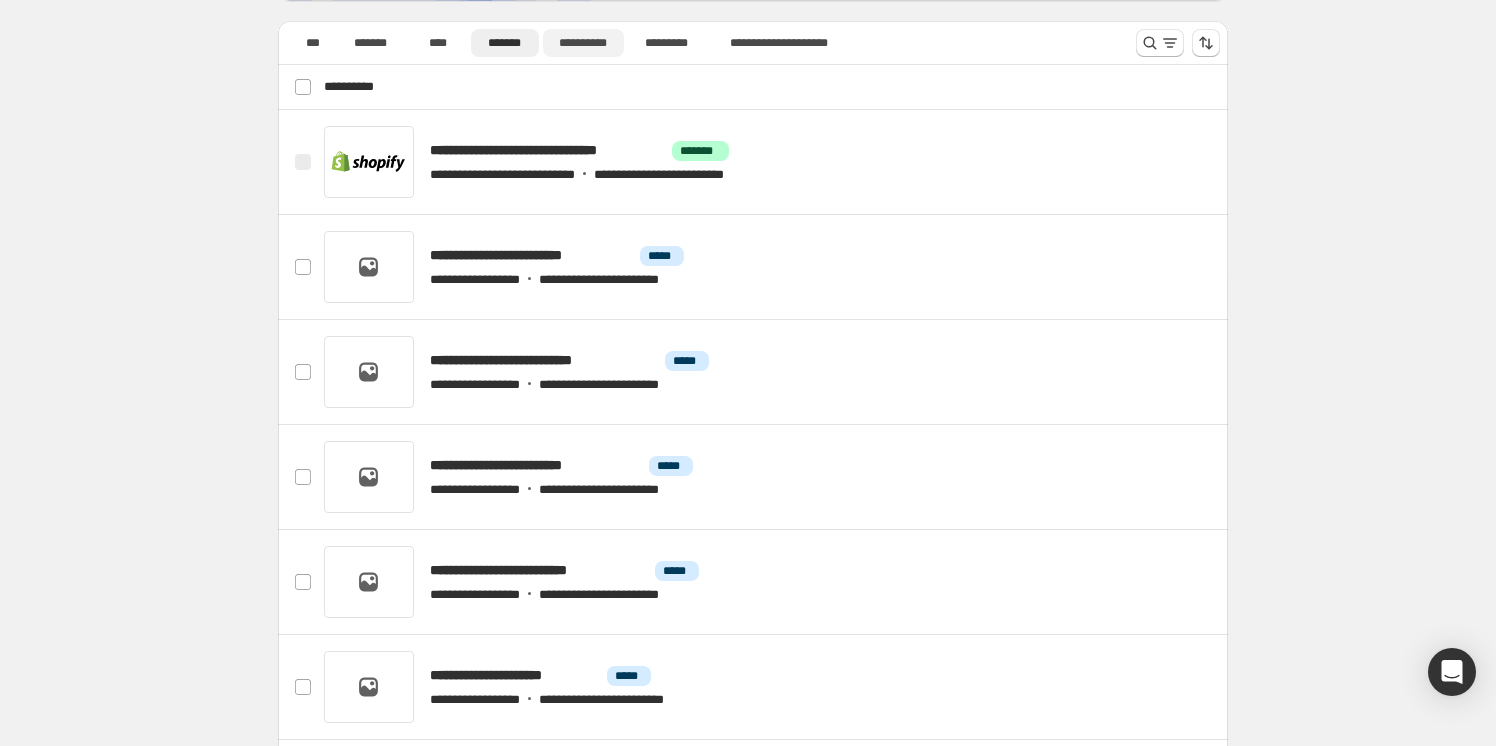 click on "**********" at bounding box center [583, 43] 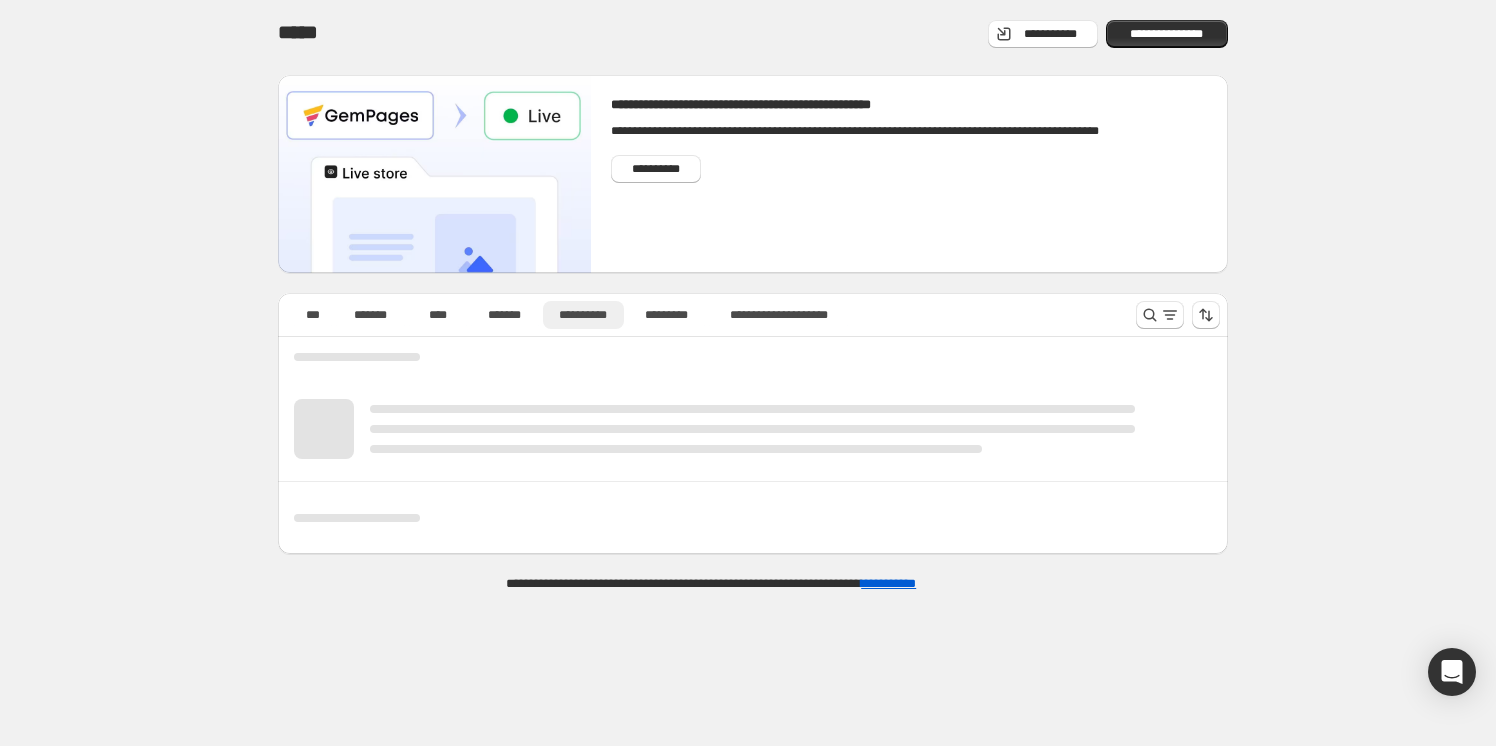 scroll, scrollTop: 0, scrollLeft: 0, axis: both 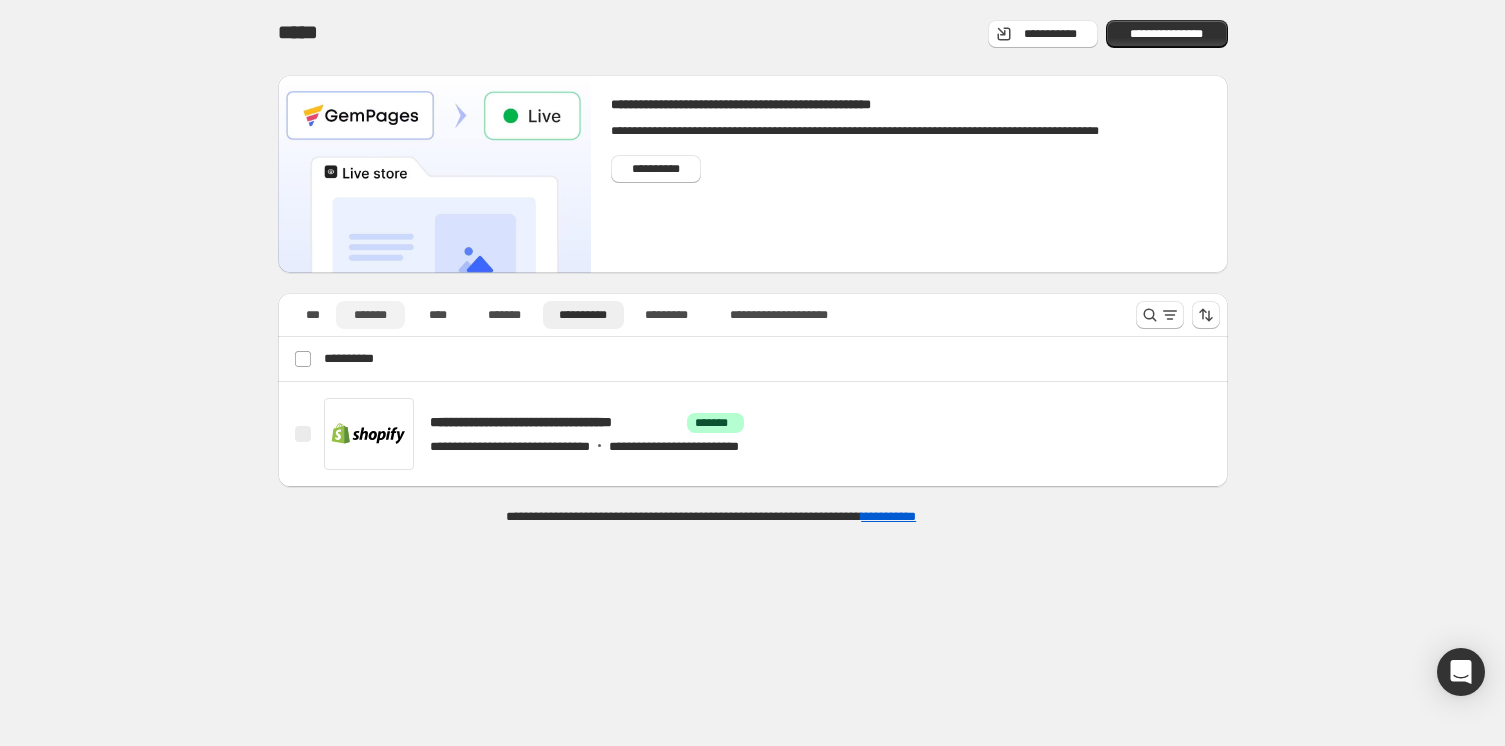 click on "*******" at bounding box center (370, 315) 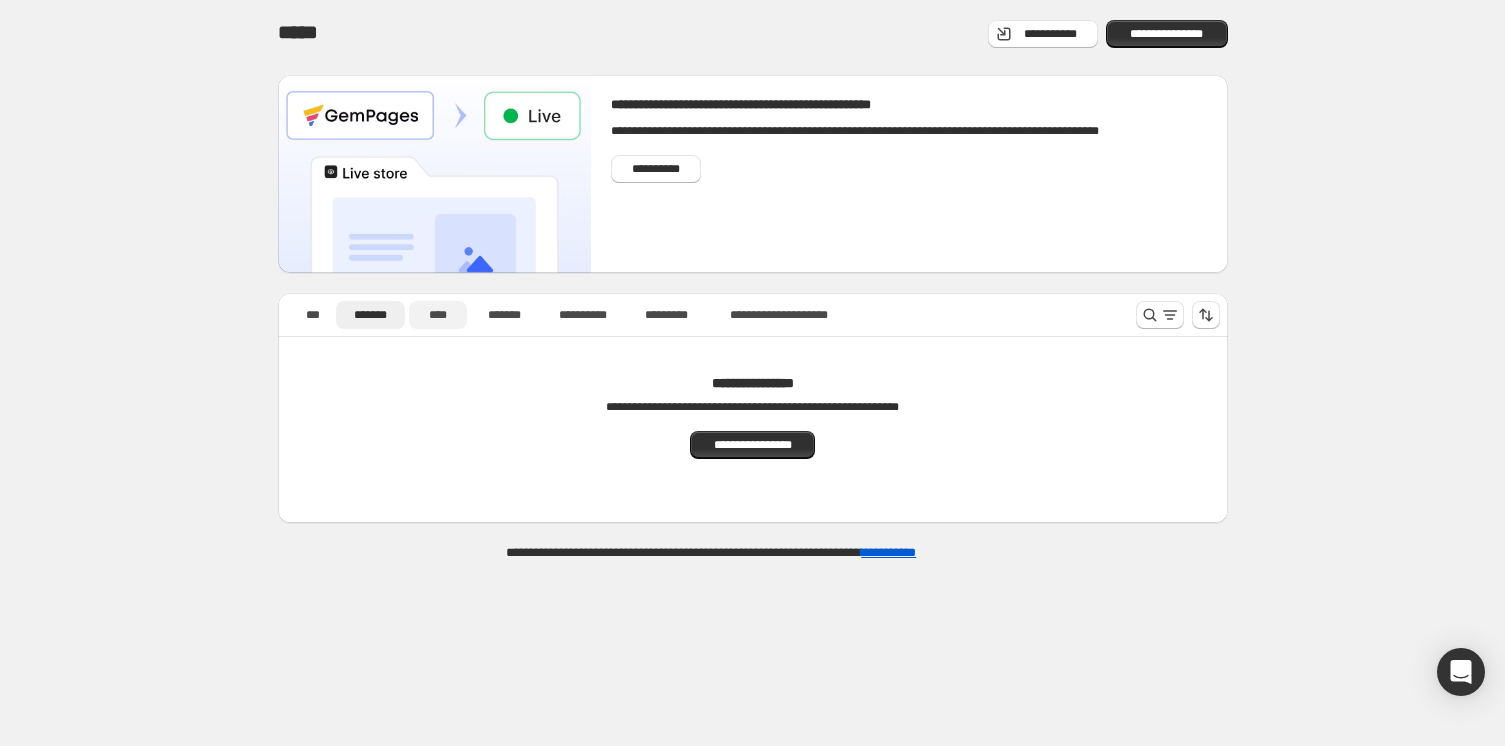 click on "****" at bounding box center [438, 315] 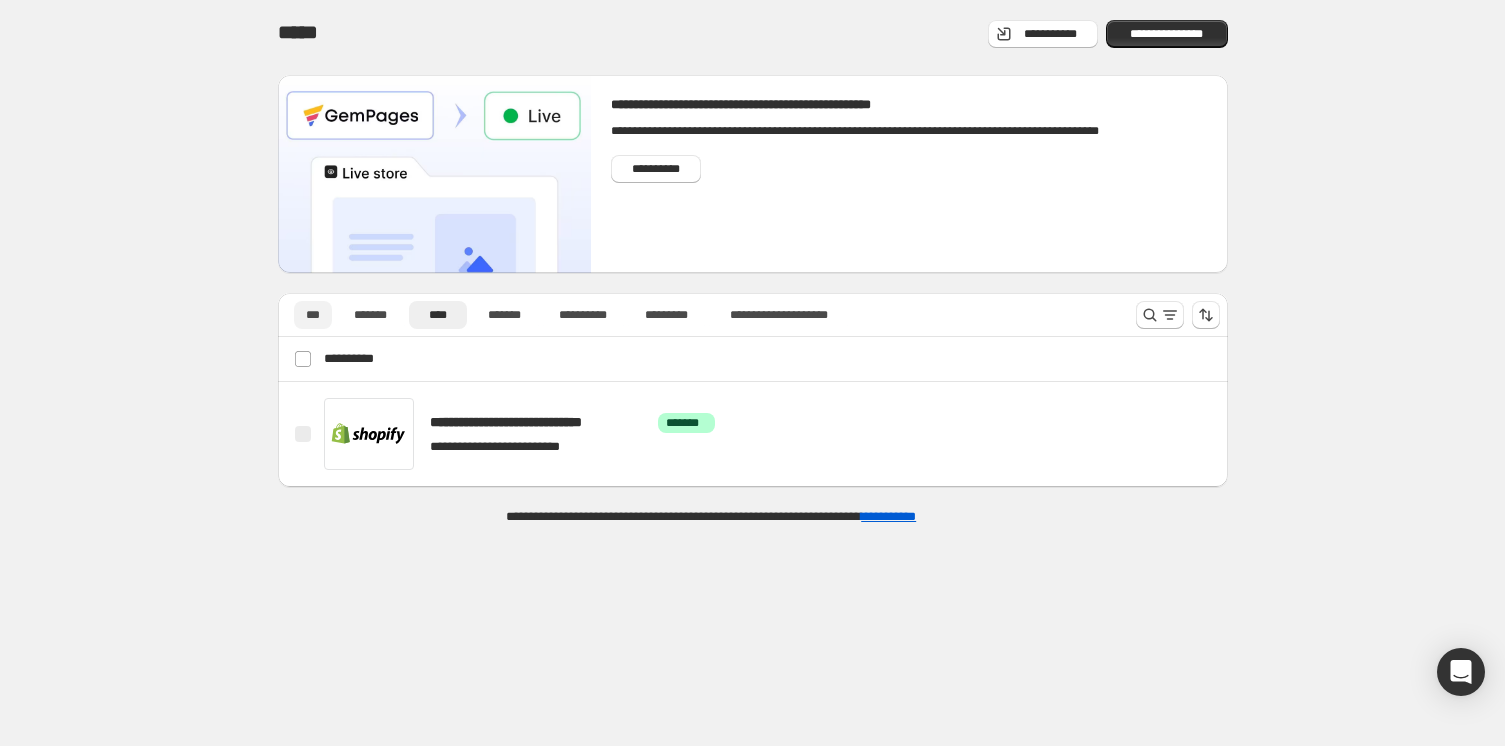 click on "***" at bounding box center [313, 315] 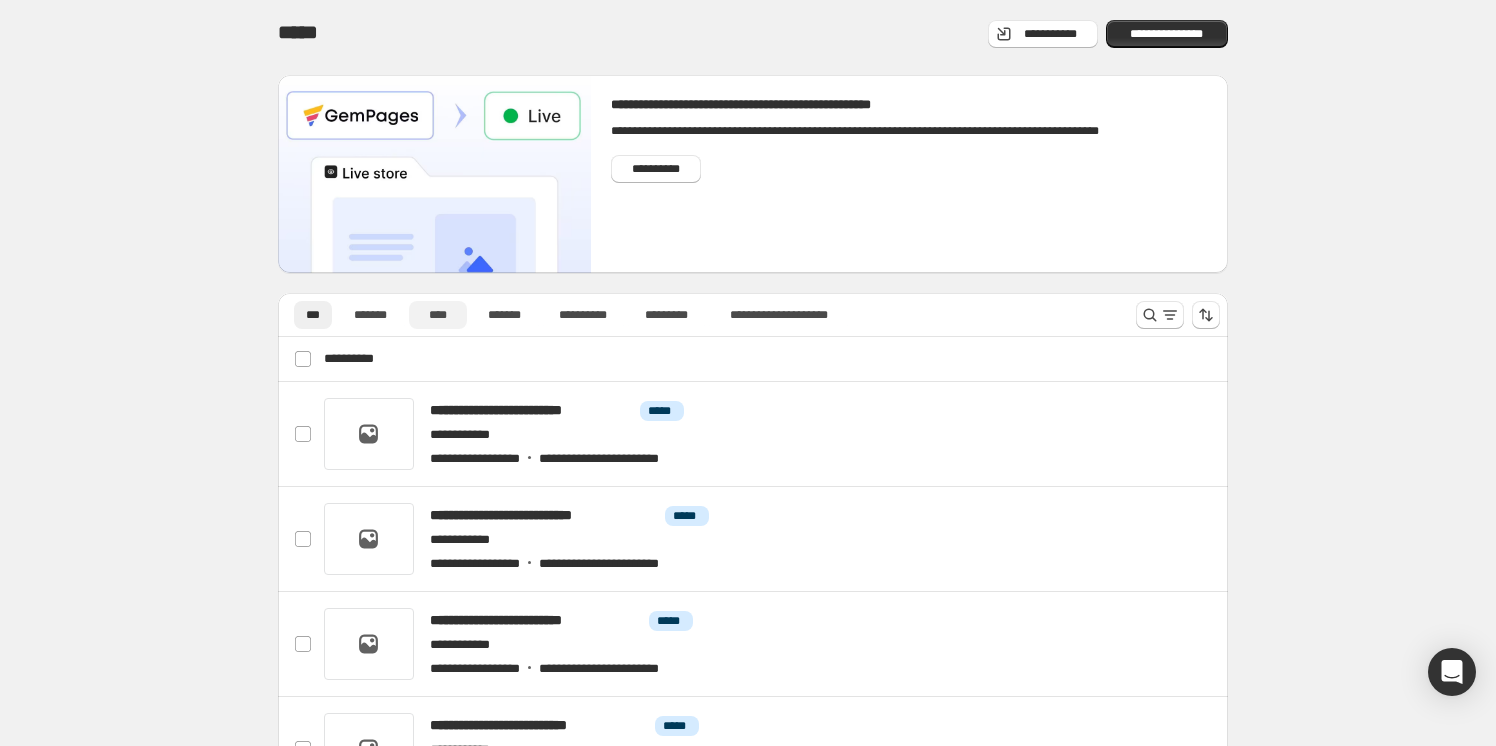 click on "****" at bounding box center [438, 315] 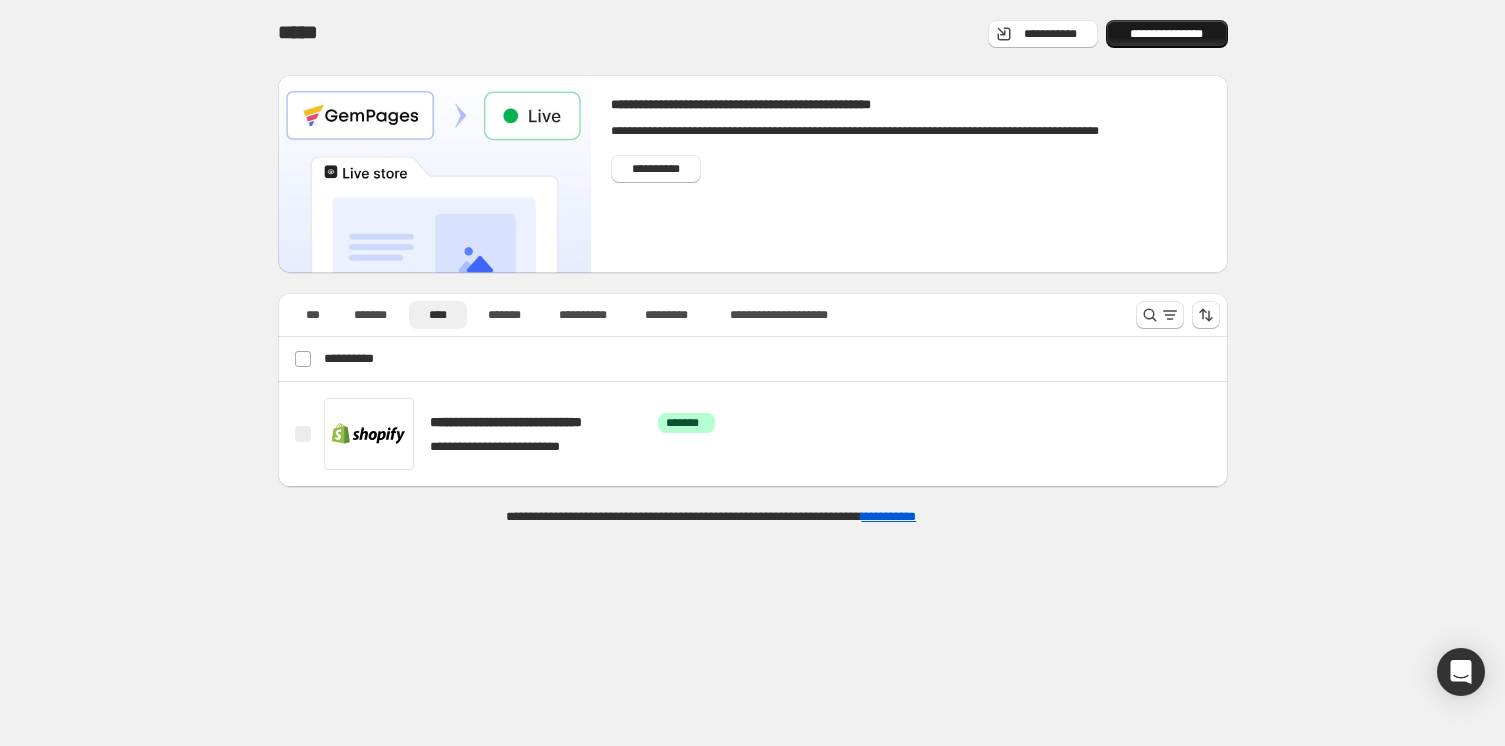 click on "**********" at bounding box center (1167, 34) 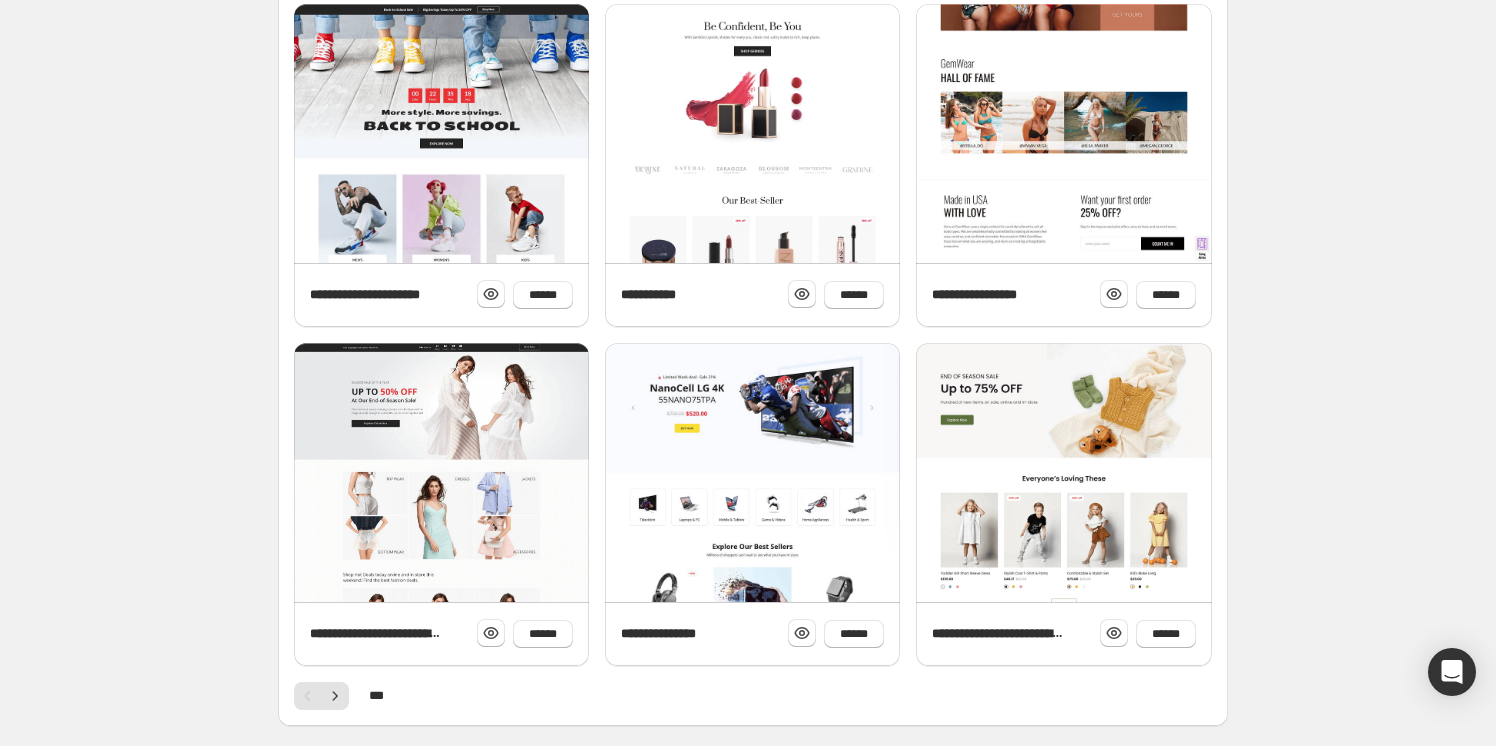 scroll, scrollTop: 636, scrollLeft: 0, axis: vertical 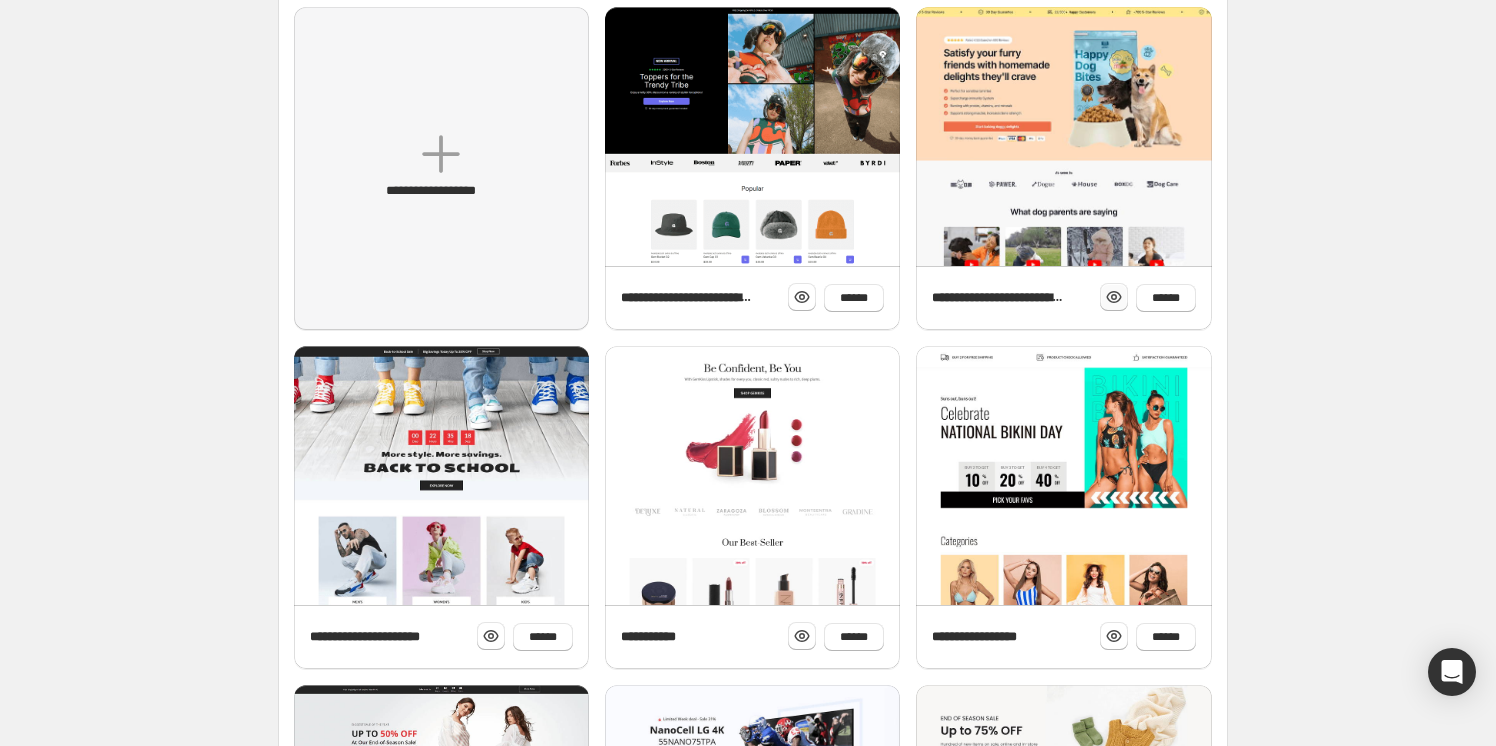 click 